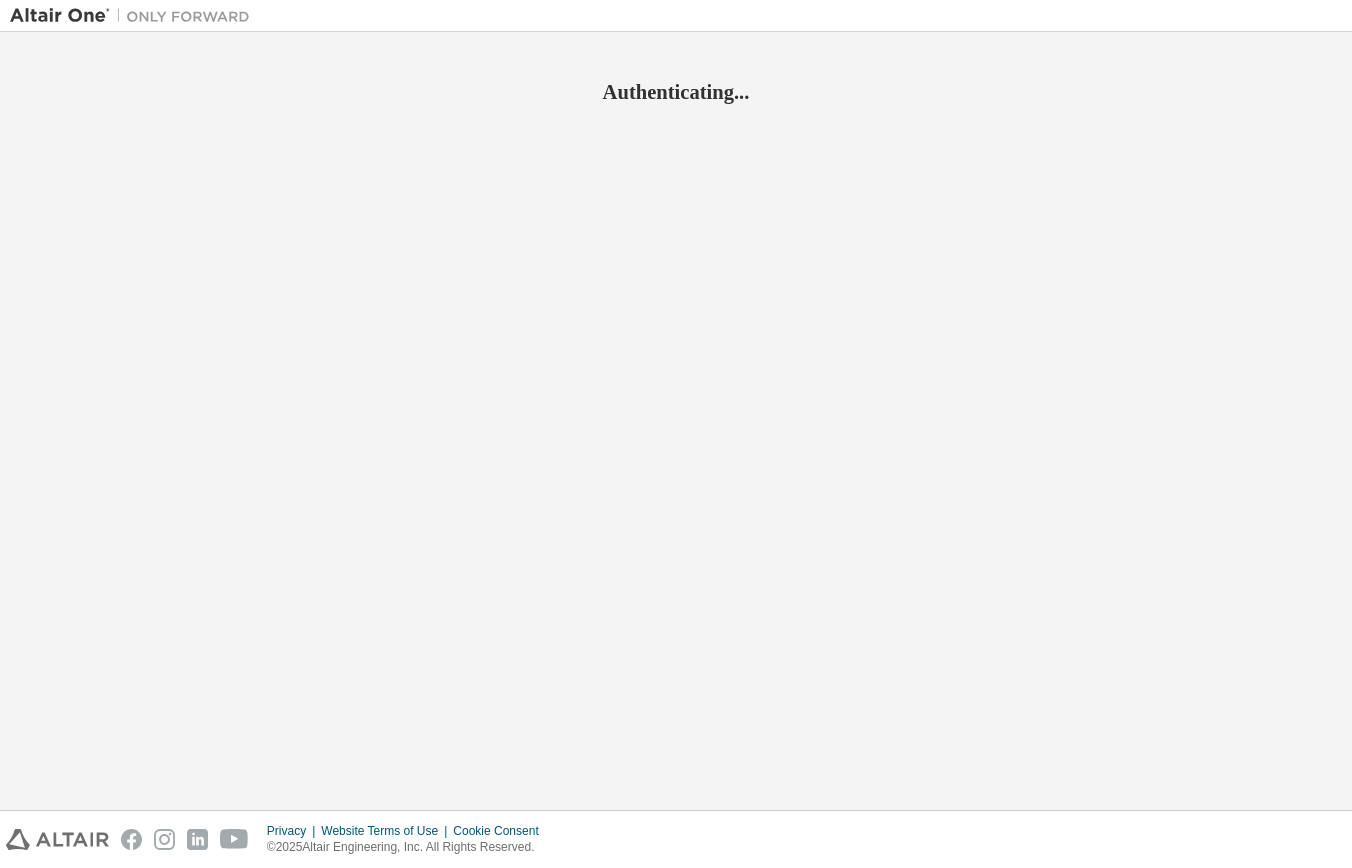 scroll, scrollTop: 0, scrollLeft: 0, axis: both 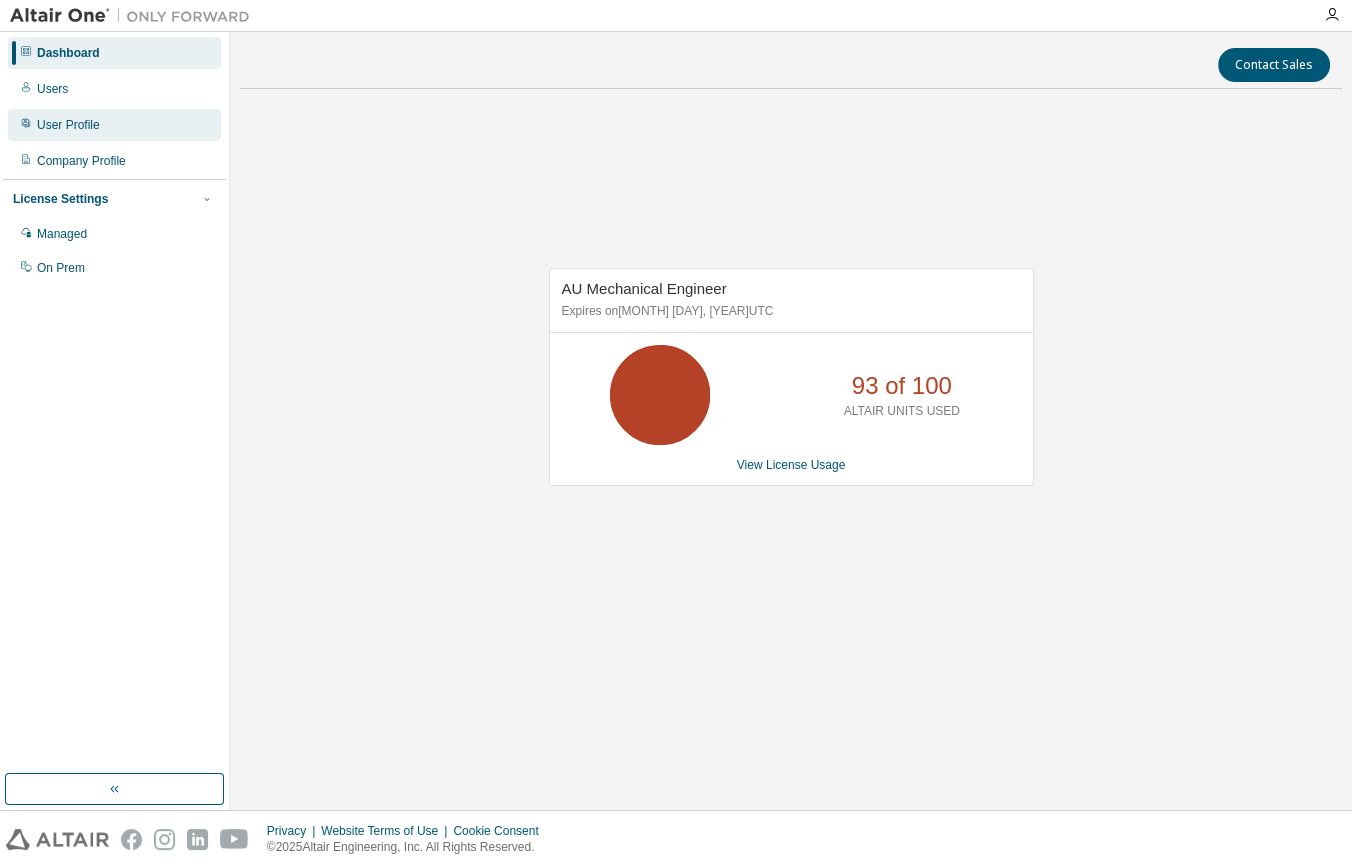 click on "User Profile" at bounding box center [114, 125] 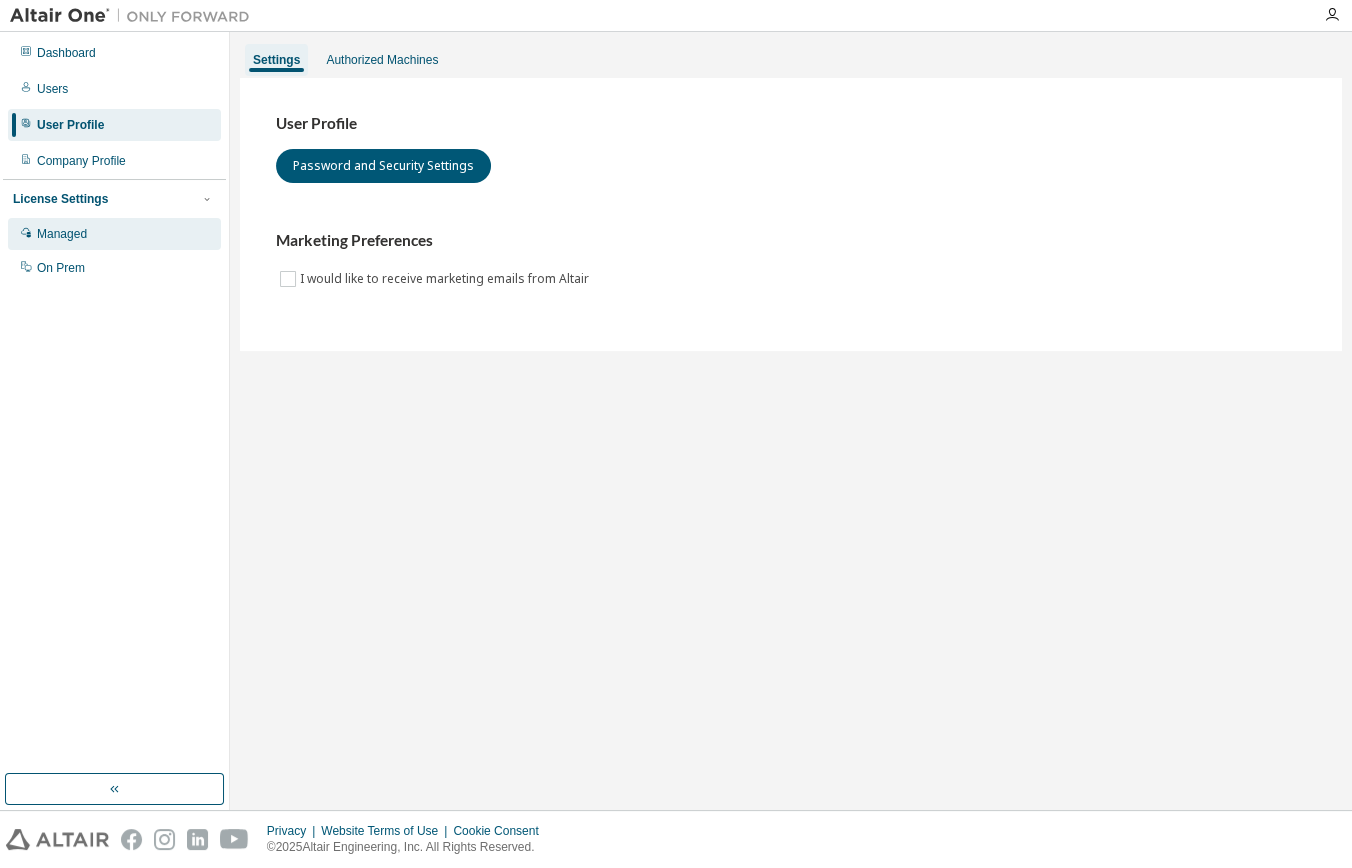 click on "Managed" at bounding box center [114, 234] 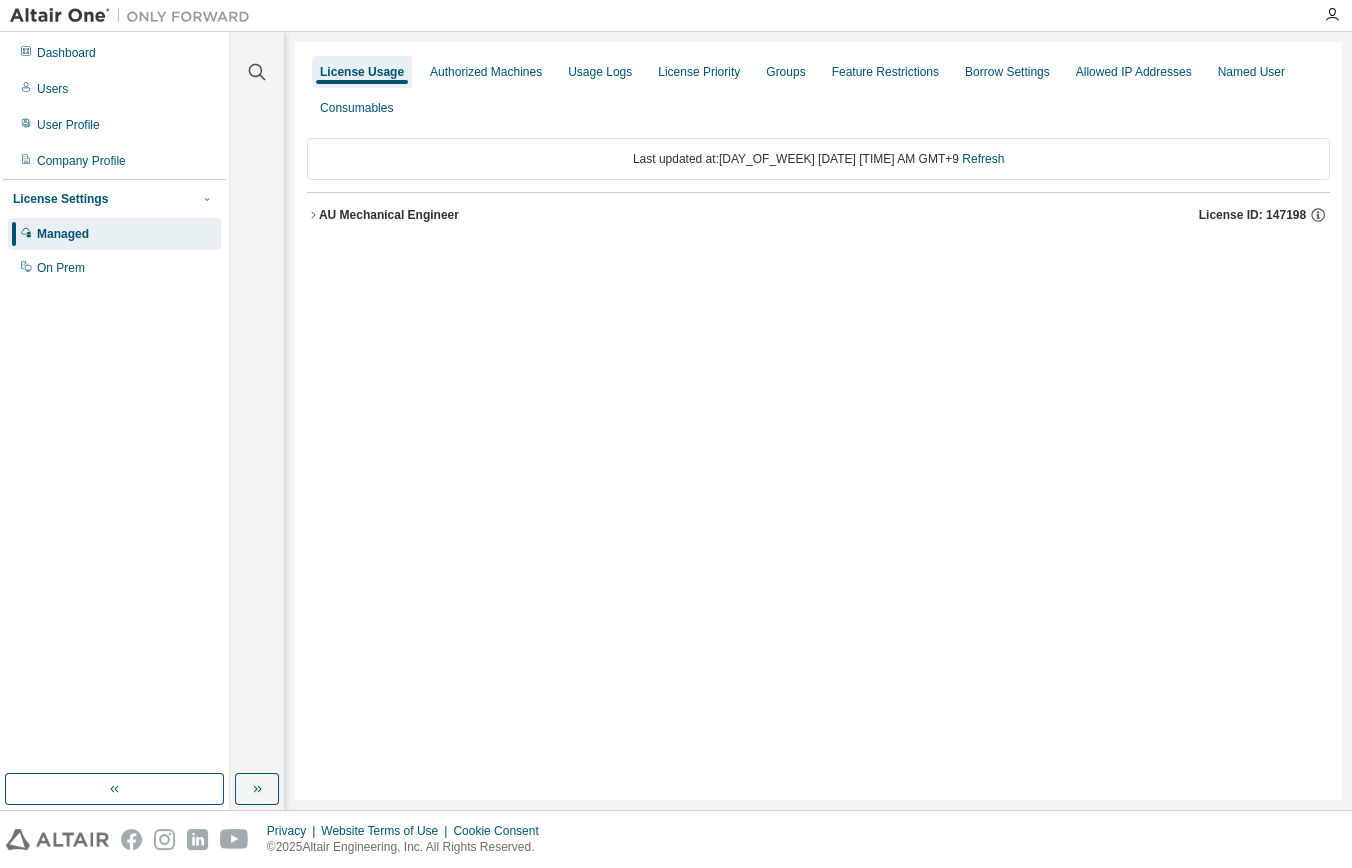 click on "AU Mechanical Engineer" at bounding box center [389, 215] 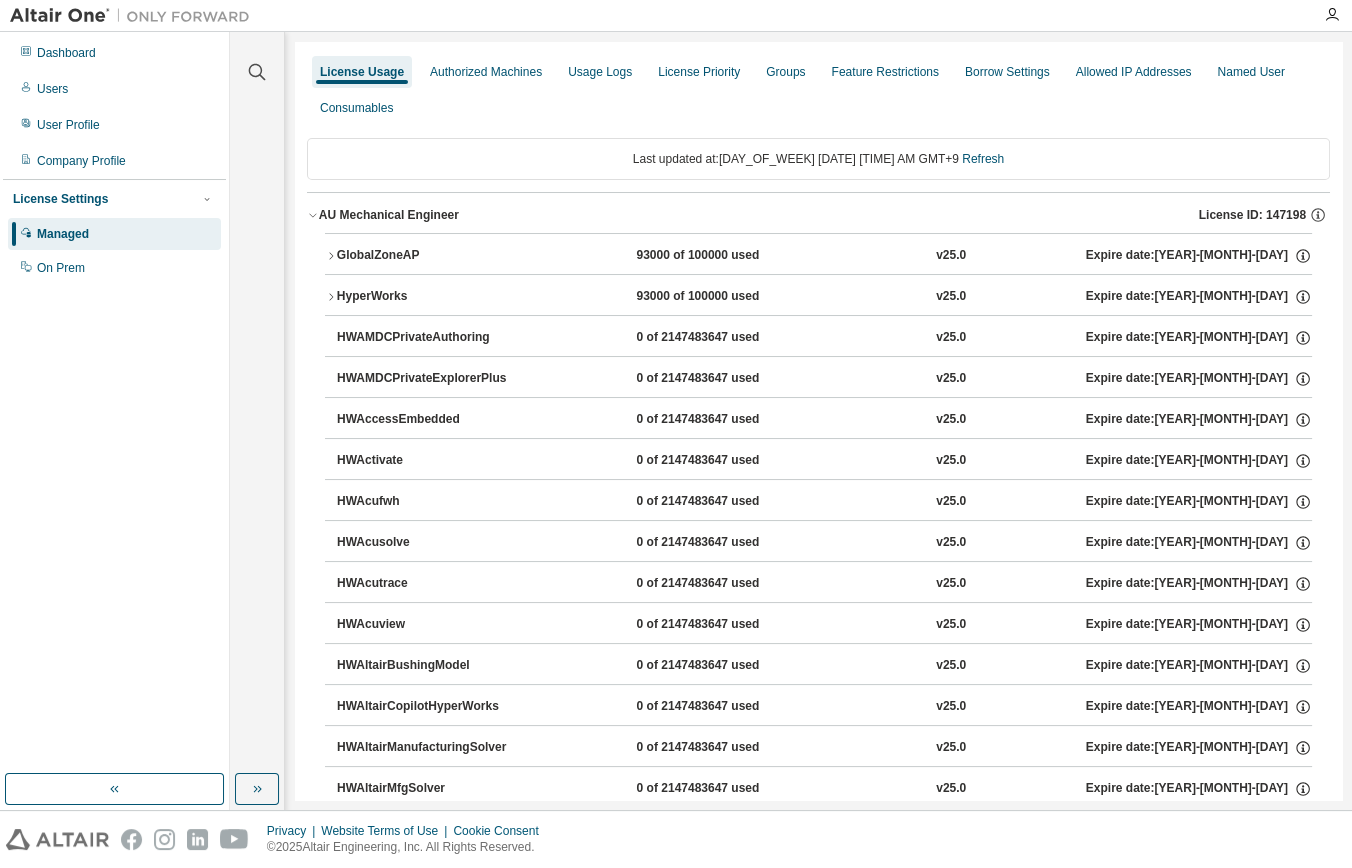 click on "HyperWorks" at bounding box center [427, 297] 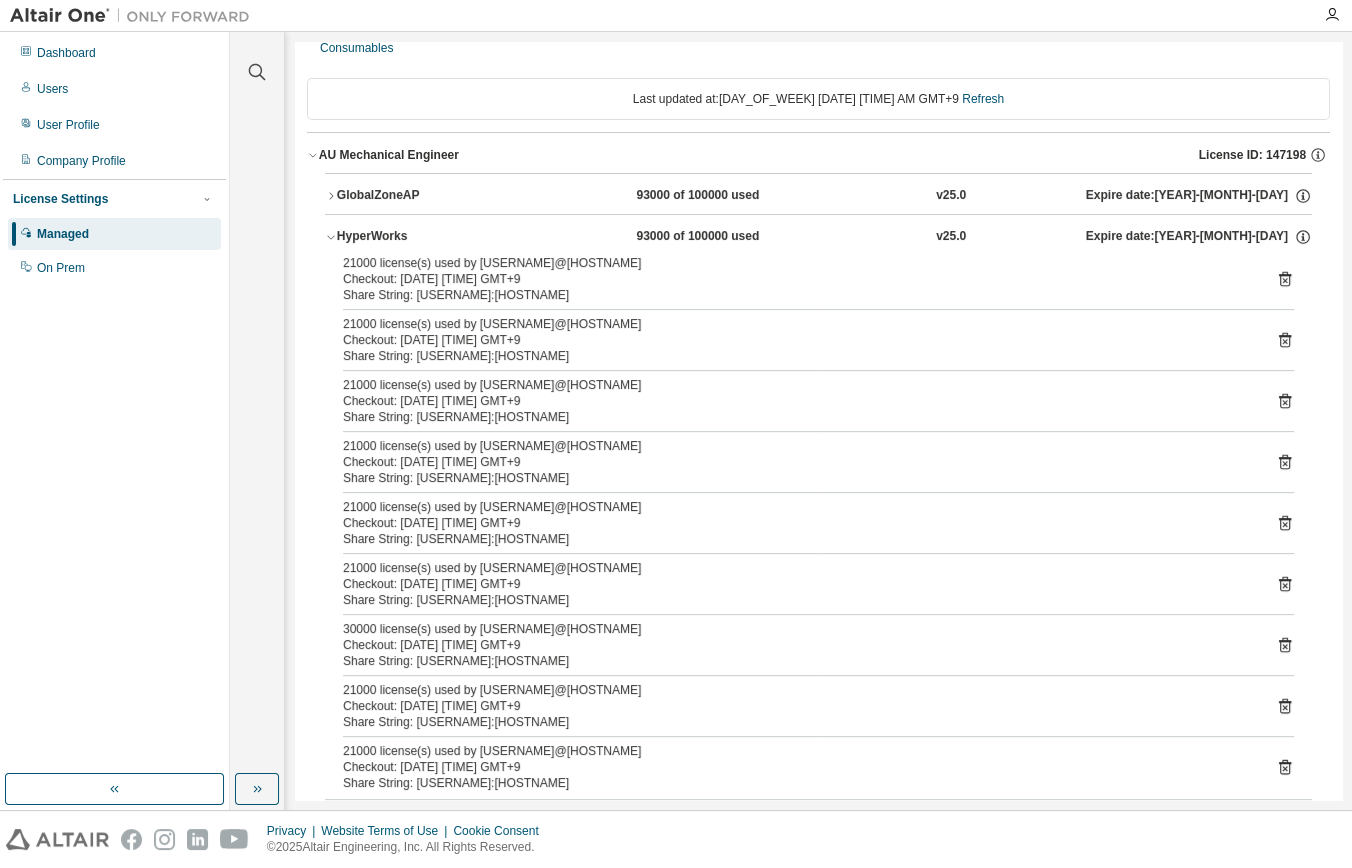 scroll, scrollTop: 90, scrollLeft: 0, axis: vertical 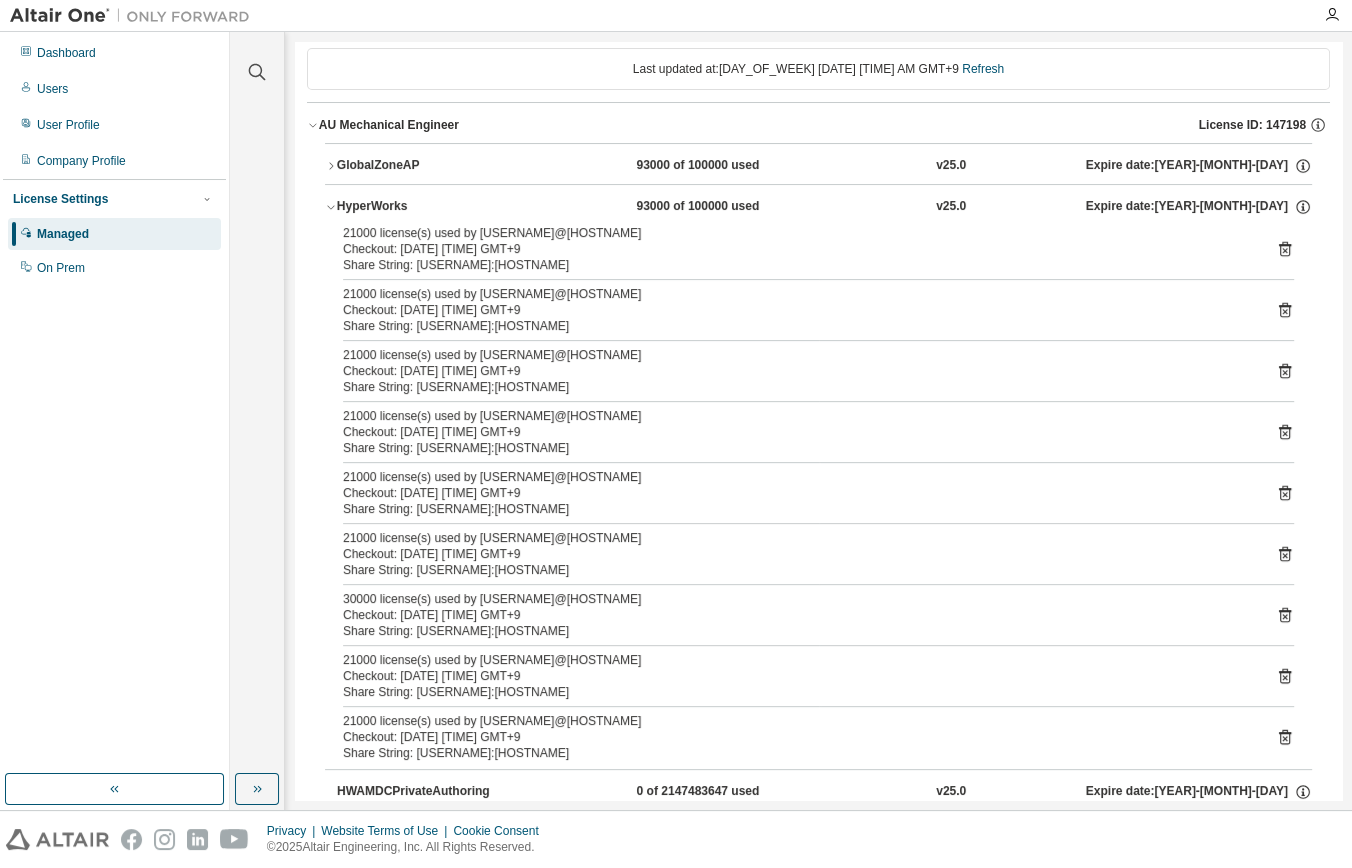 drag, startPoint x: 645, startPoint y: 682, endPoint x: 612, endPoint y: 733, distance: 60.74537 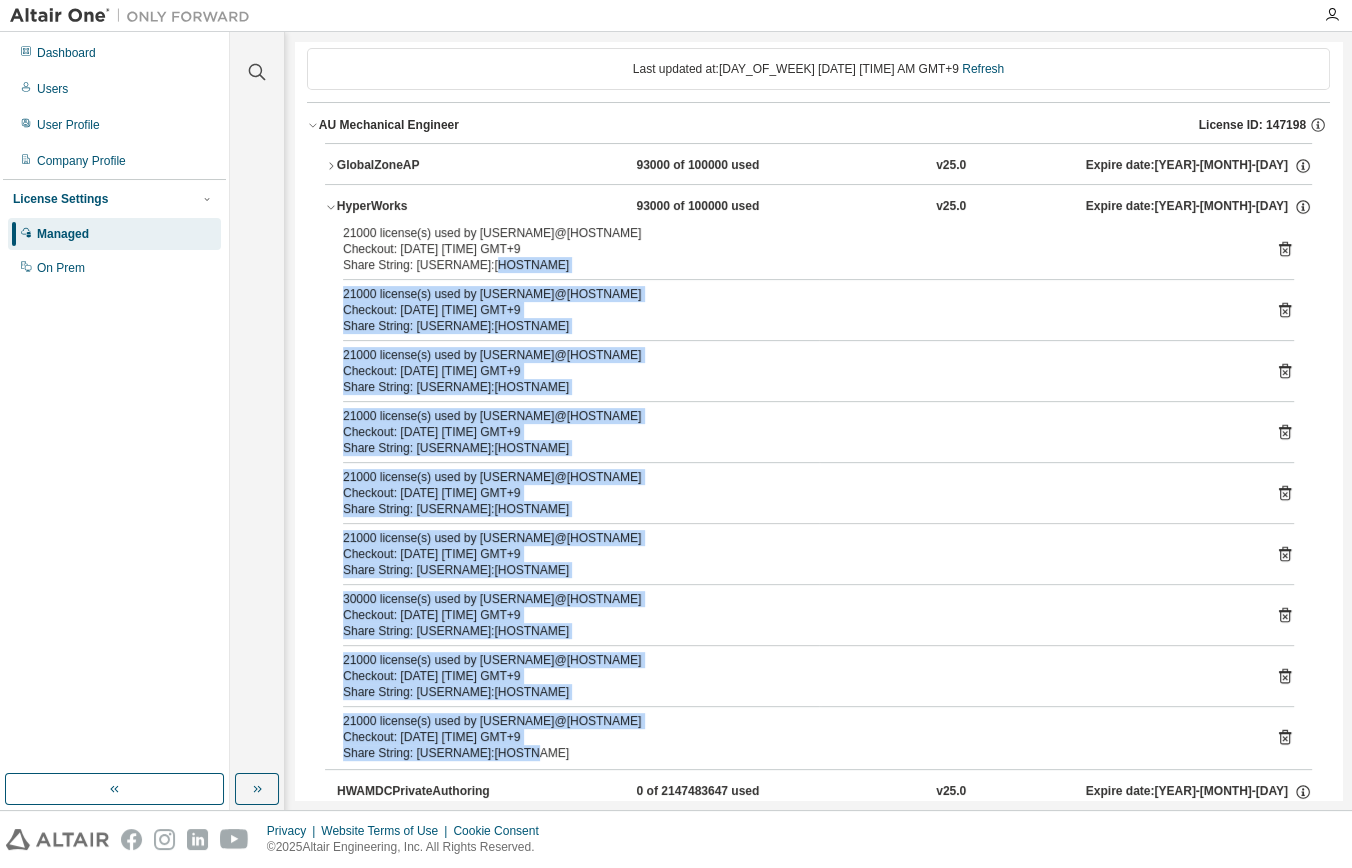 drag, startPoint x: 643, startPoint y: 745, endPoint x: 540, endPoint y: 265, distance: 490.92667 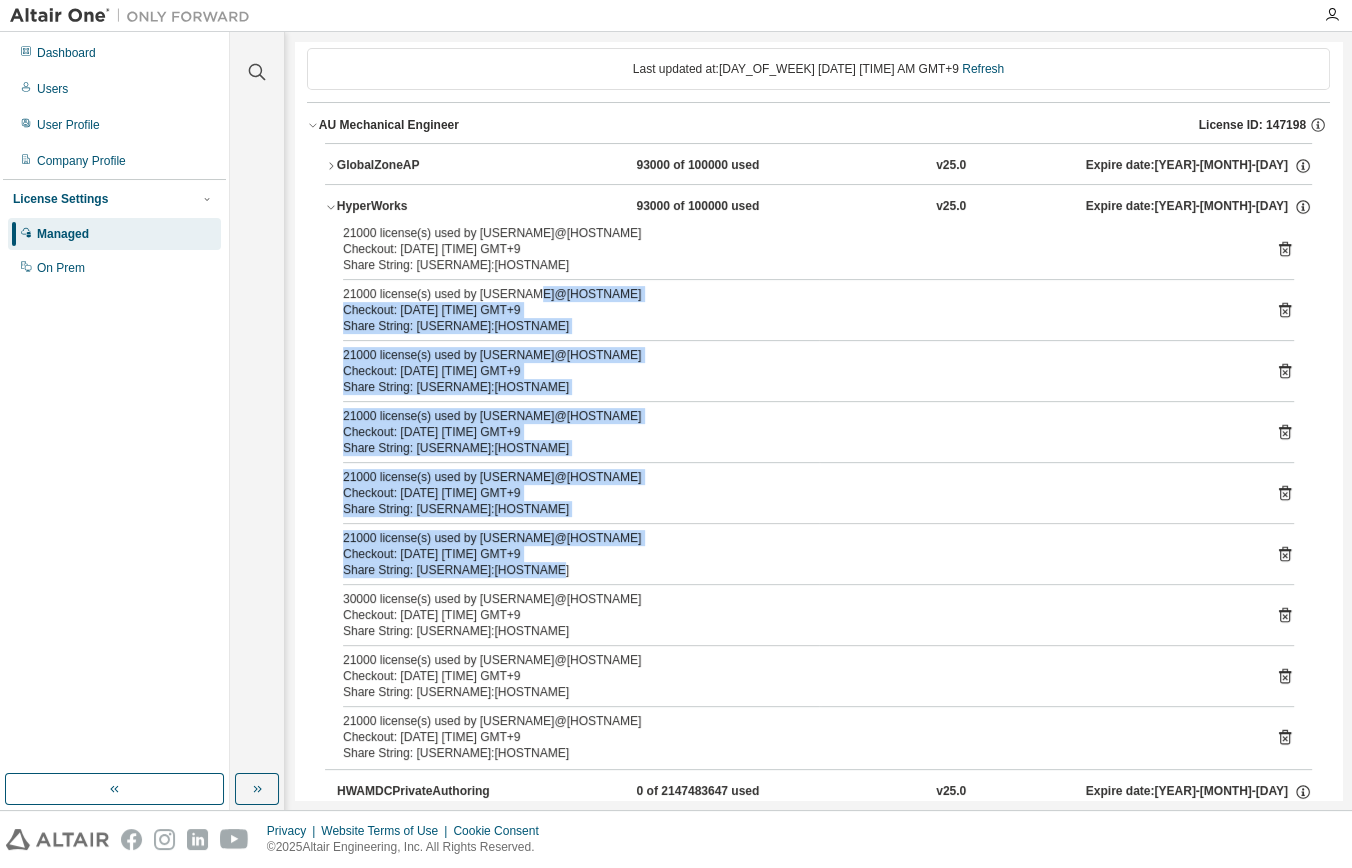 drag, startPoint x: 530, startPoint y: 296, endPoint x: 615, endPoint y: 584, distance: 300.28152 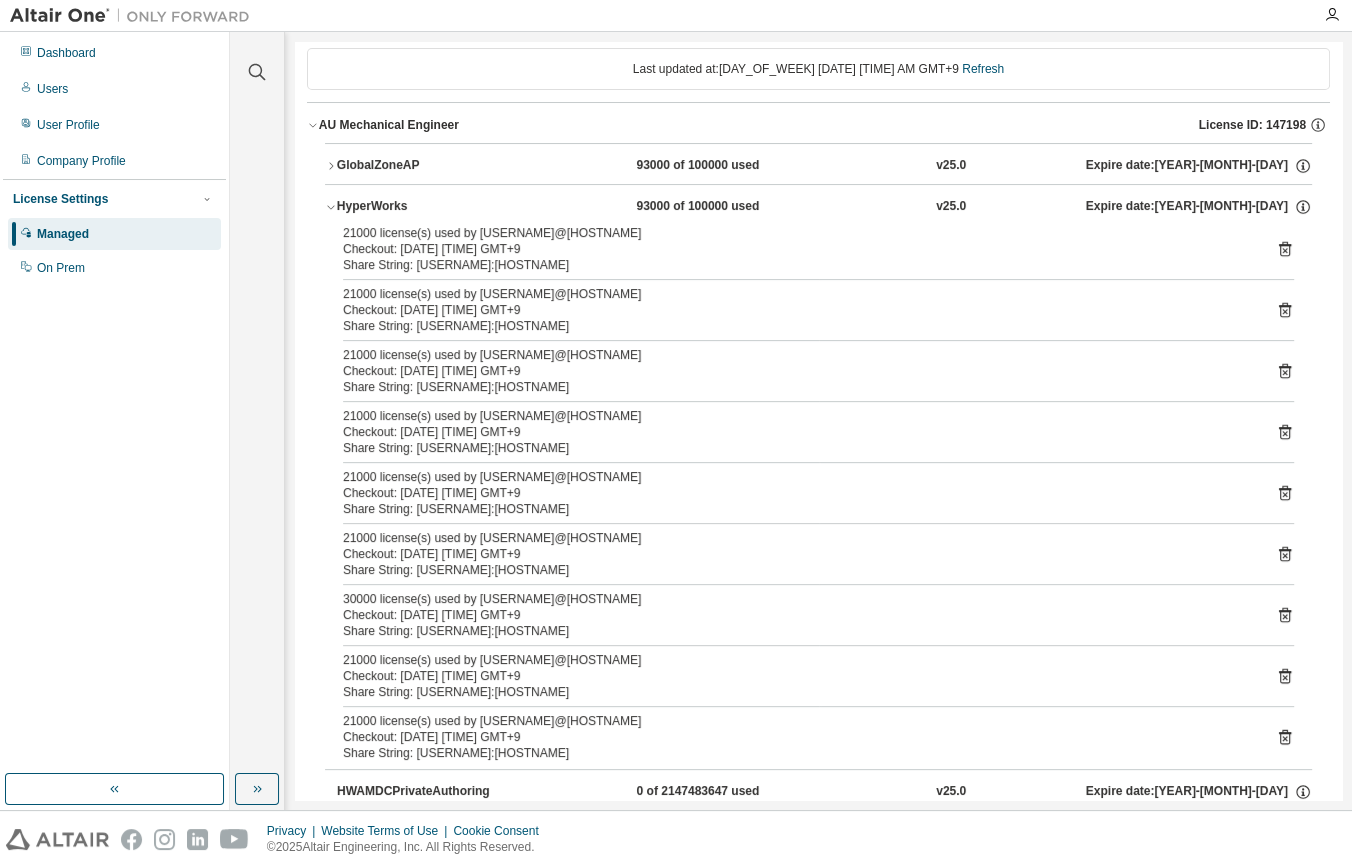 click on "21000 license(s) used by CAE01@GHSONG Checkout: 2025-08-05 10:56 GMT+9 Share String: CAE01:GHSONG 21000 license(s) used by user@DESKTOP-GHP2741 Checkout: 2025-08-04 13:59 GMT+9 Share String: user:DESKTOP-GHP2741 21000 license(s) used by user@DESKTOP-GHP2741 Checkout: 2025-08-04 14:01 GMT+9 Share String: user:DESKTOP-GHP2741 21000 license(s) used by user@DESKTOP-GHP2741 Checkout: 2025-08-04 14:29 GMT+9 Share String: user:DESKTOP-GHP2741 21000 license(s) used by user@DESKTOP-GHP2741 Checkout: 2025-08-05 07:55 GMT+9 Share String: user:DESKTOP-GHP2741 21000 license(s) used by user@DESKTOP-GHP2741 Checkout: 2025-08-05 09:40 GMT+9 Share String: user:DESKTOP-GHP2741 30000 license(s) used by user@DESKTOP-GHP2741 Checkout: 2025-08-05 10:30 GMT+9 Share String: user:DESKTOP-GHP2741 21000 license(s) used by user@ghsong2 Checkout: 2025-08-05 07:20 GMT+9 Share String: user:ghsong2 21000 license(s) used by user@Myunghwa-CAE Checkout: 2025-08-05 10:58 GMT+9 Share String: user:Myunghwa-CAE" at bounding box center [818, 497] 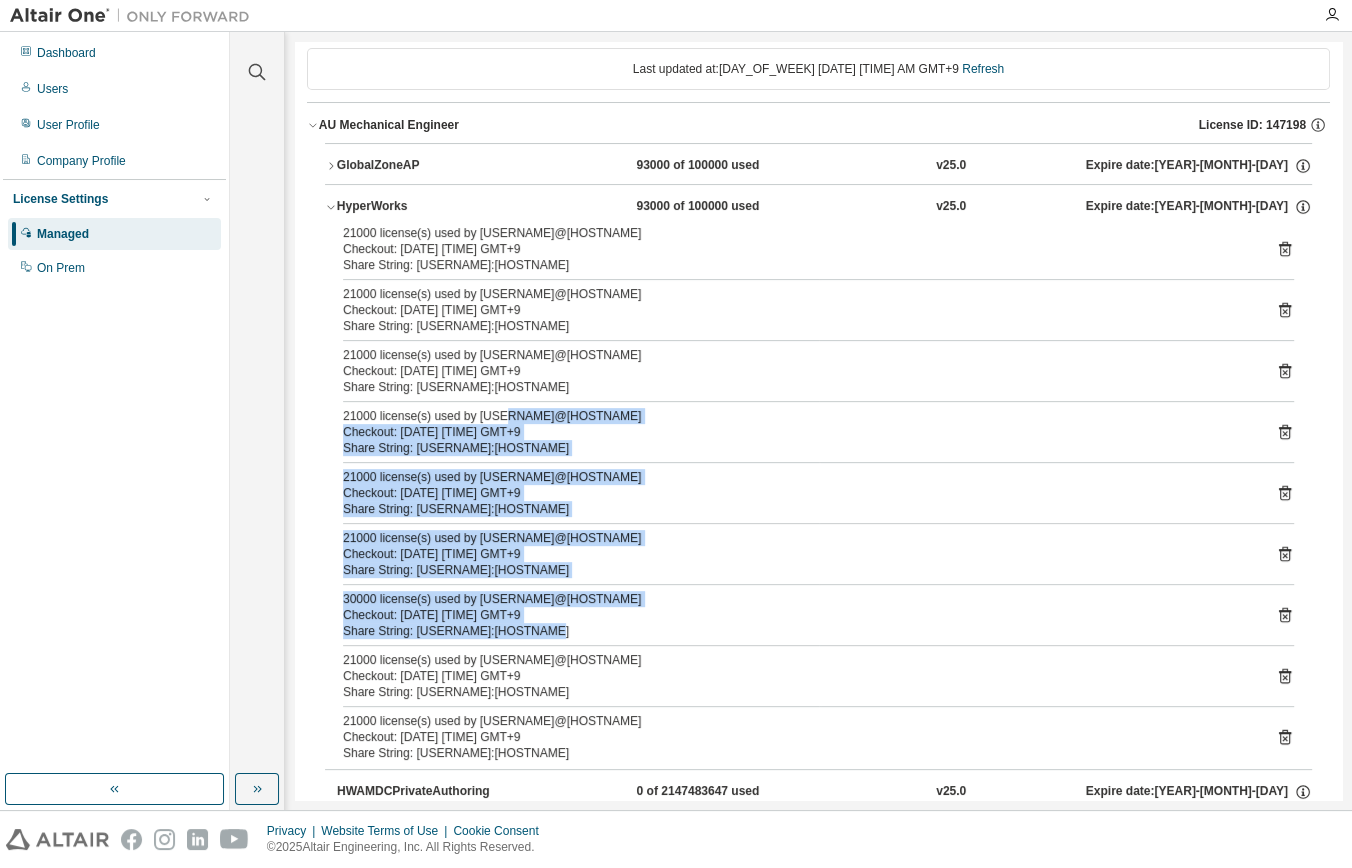 drag, startPoint x: 635, startPoint y: 620, endPoint x: 498, endPoint y: 408, distance: 252.41434 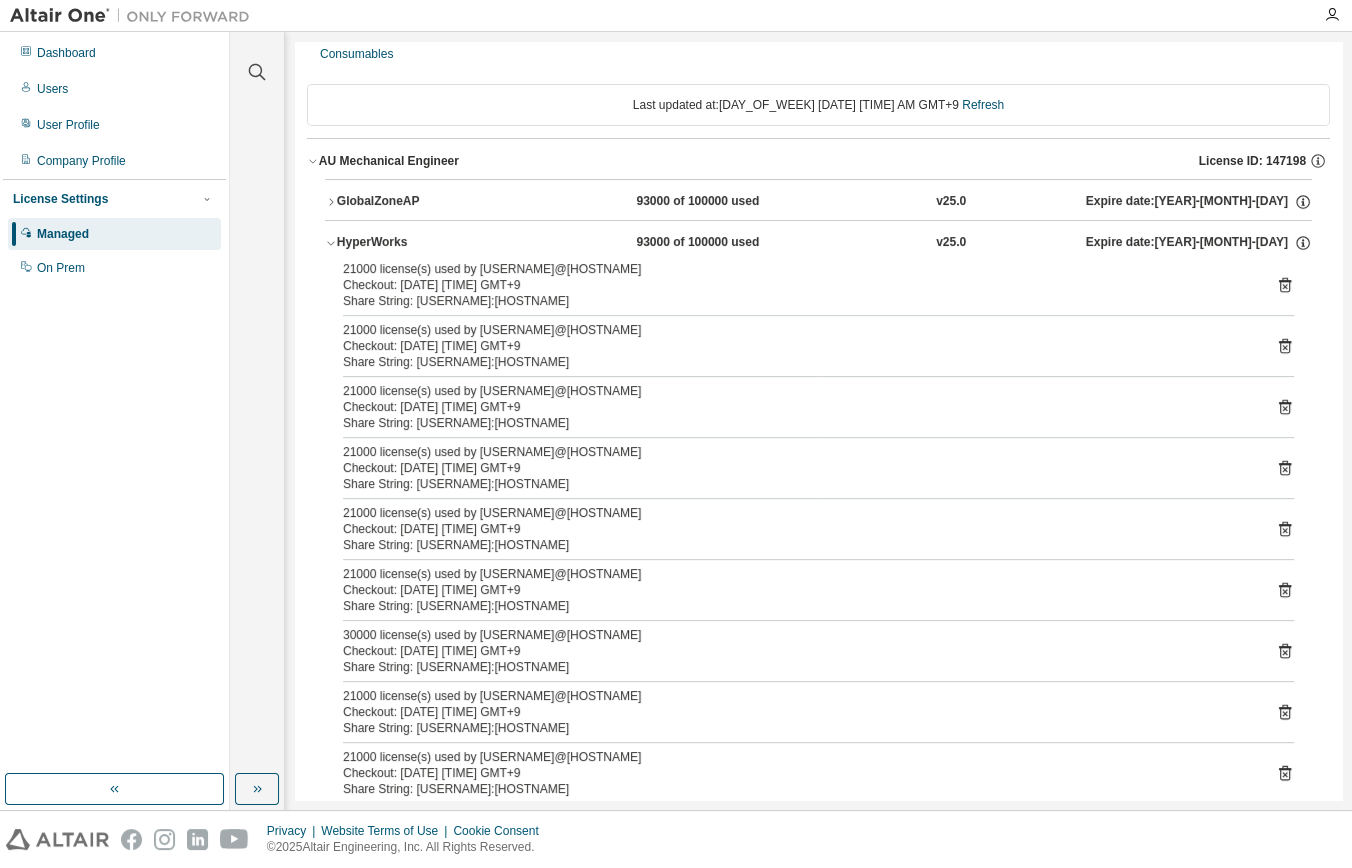scroll, scrollTop: 0, scrollLeft: 0, axis: both 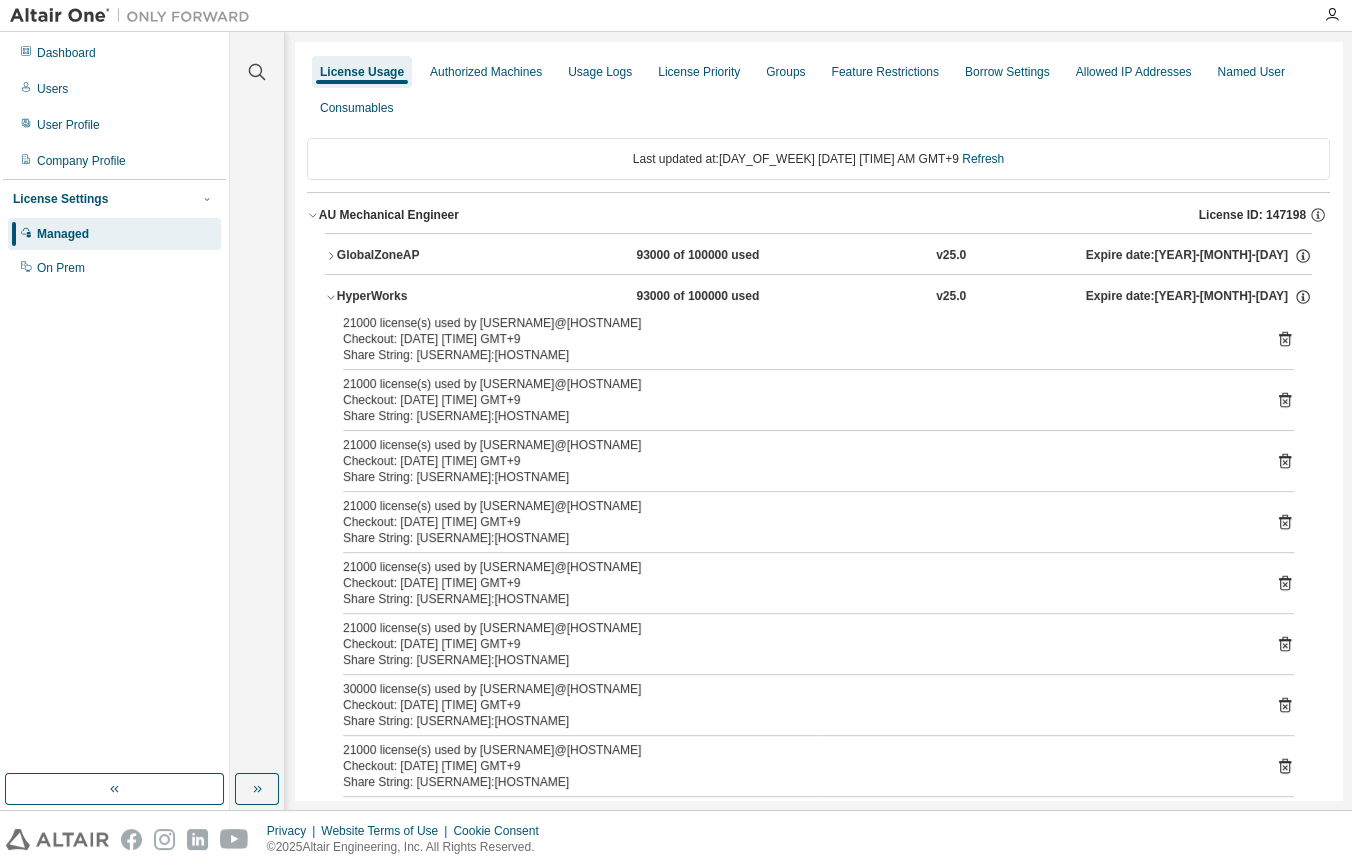 click on "GlobalZoneAP 93000 of 100000 used v25.0 Expire date:  2026-07-21 HyperWorks 93000 of 100000 used v25.0 Expire date:  2026-07-21 21000 license(s) used by CAE01@GHSONG Checkout: 2025-08-05 10:56 GMT+9 Share String: CAE01:GHSONG 21000 license(s) used by user@DESKTOP-GHP2741 Checkout: 2025-08-04 13:59 GMT+9 Share String: user:DESKTOP-GHP2741 21000 license(s) used by user@DESKTOP-GHP2741 Checkout: 2025-08-04 14:01 GMT+9 Share String: user:DESKTOP-GHP2741 21000 license(s) used by user@DESKTOP-GHP2741 Checkout: 2025-08-04 14:29 GMT+9 Share String: user:DESKTOP-GHP2741 21000 license(s) used by user@DESKTOP-GHP2741 Checkout: 2025-08-05 07:55 GMT+9 Share String: user:DESKTOP-GHP2741 21000 license(s) used by user@DESKTOP-GHP2741 Checkout: 2025-08-05 09:40 GMT+9 Share String: user:DESKTOP-GHP2741 30000 license(s) used by user@DESKTOP-GHP2741 Checkout: 2025-08-05 10:30 GMT+9 Share String: user:DESKTOP-GHP2741 21000 license(s) used by user@ghsong2 Checkout: 2025-08-05 07:20 GMT+9 Share String: user:ghsong2 v25.0 2026-07-21" at bounding box center [818, 4445] 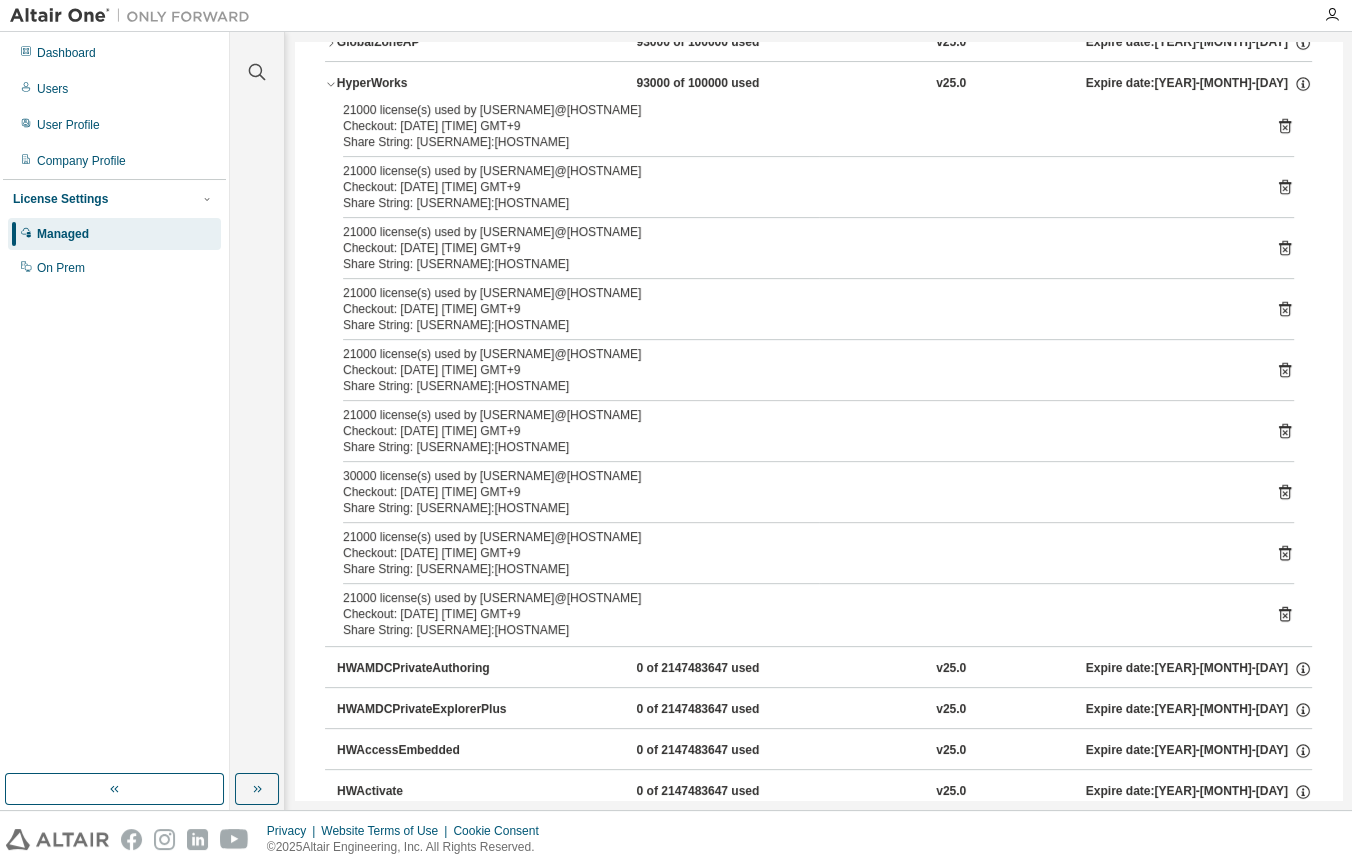 scroll, scrollTop: 181, scrollLeft: 0, axis: vertical 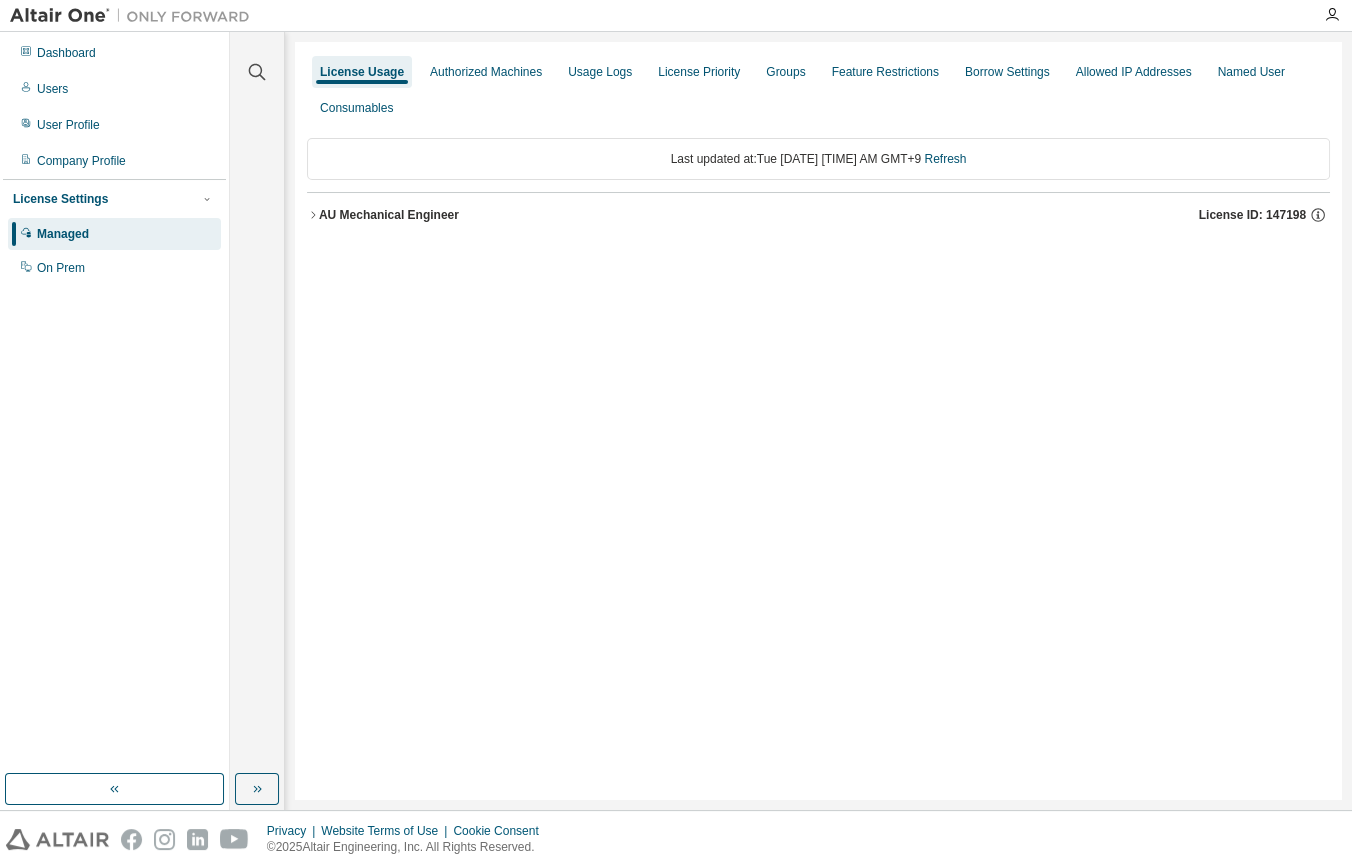 click on "AU Mechanical Engineer License ID: [LICENSE_ID]" at bounding box center [818, 215] 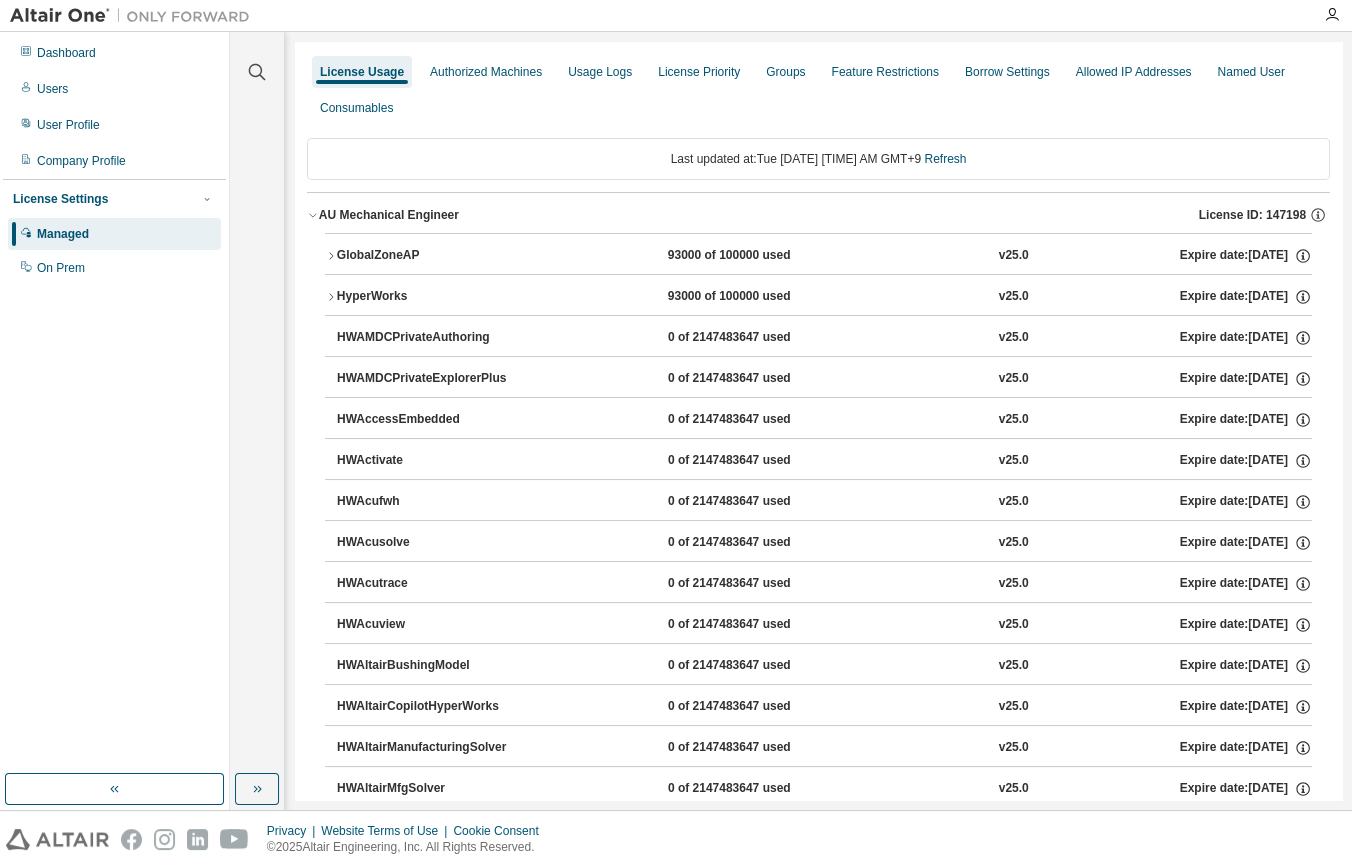 click on "HyperWorks" at bounding box center (427, 297) 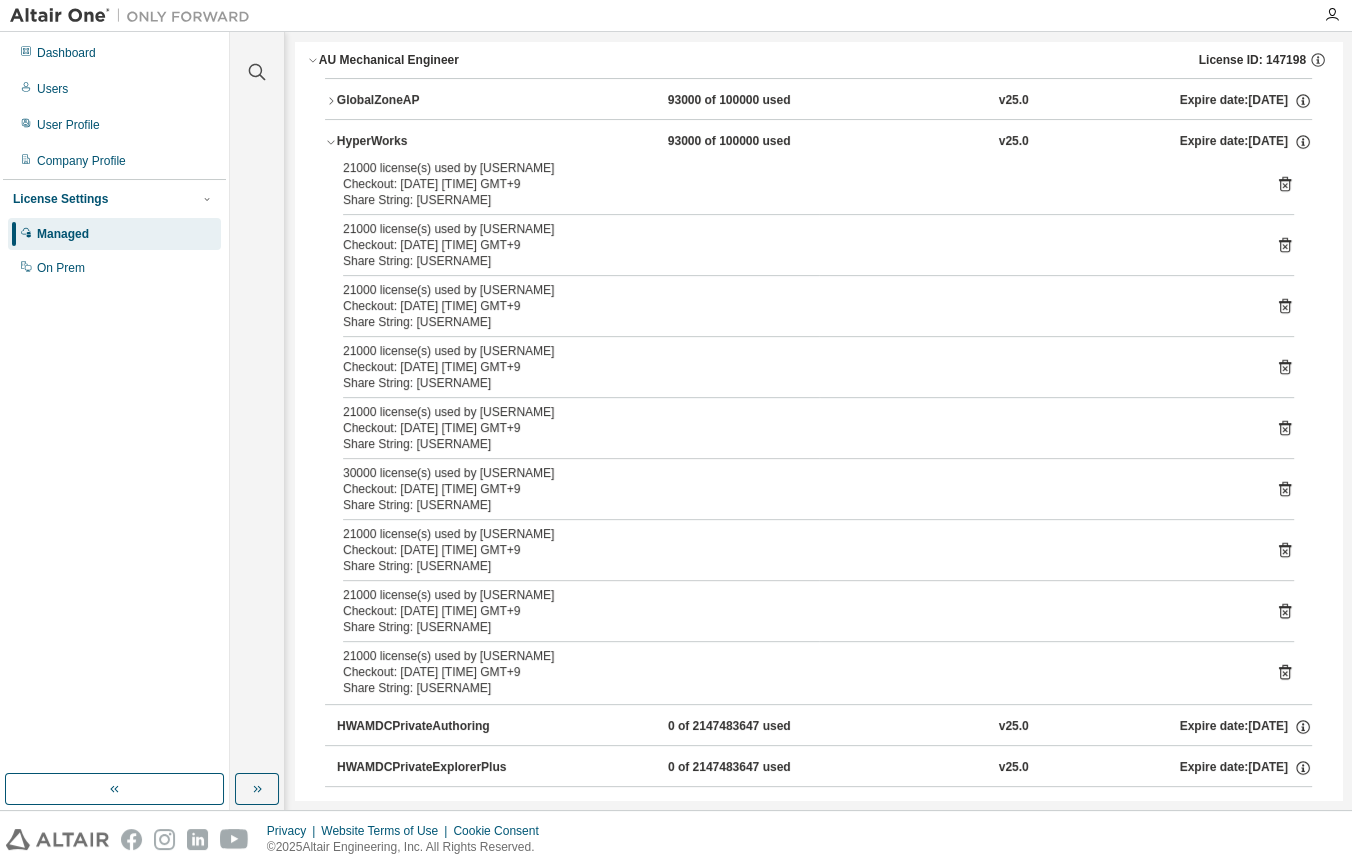 scroll, scrollTop: 181, scrollLeft: 0, axis: vertical 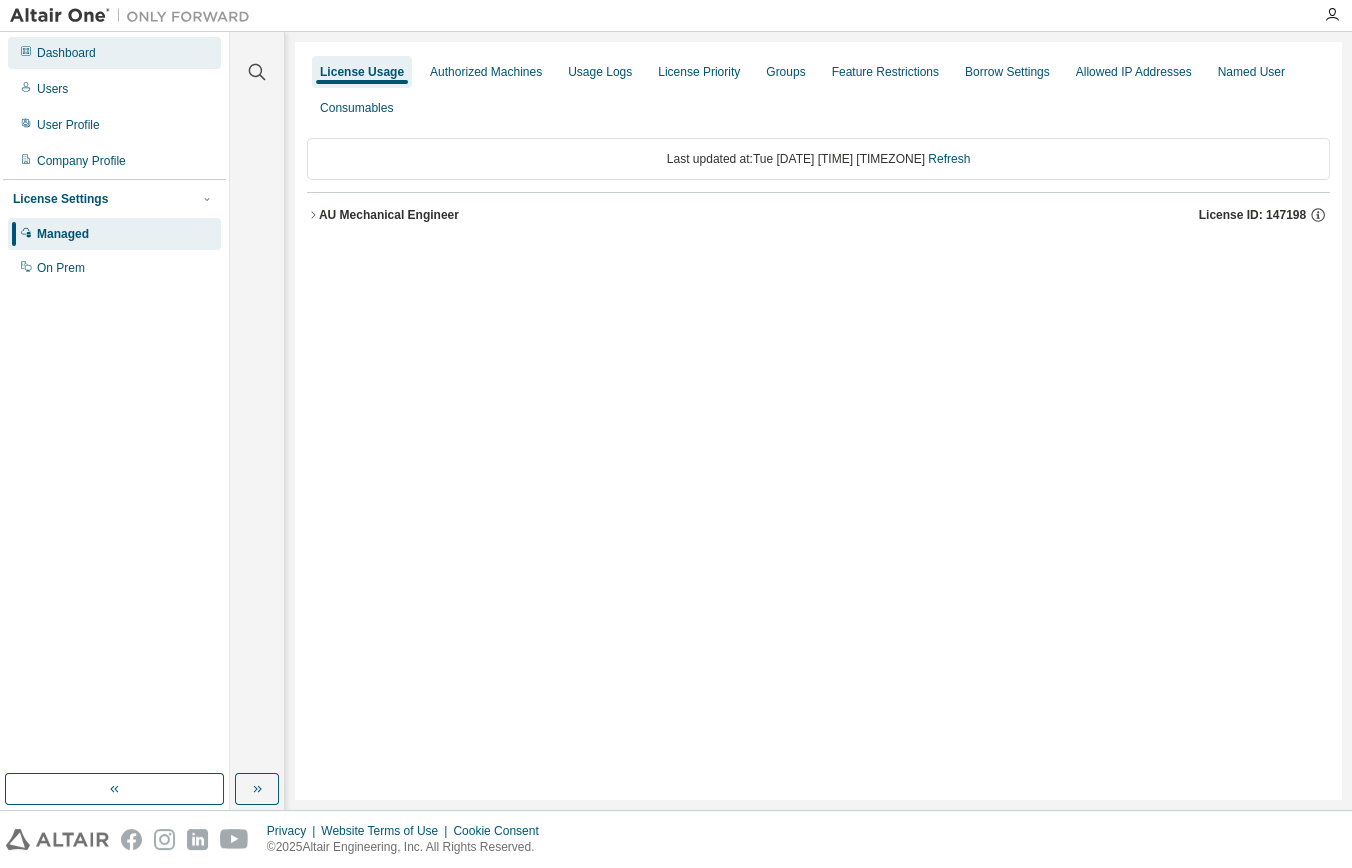 click on "Dashboard" at bounding box center [66, 53] 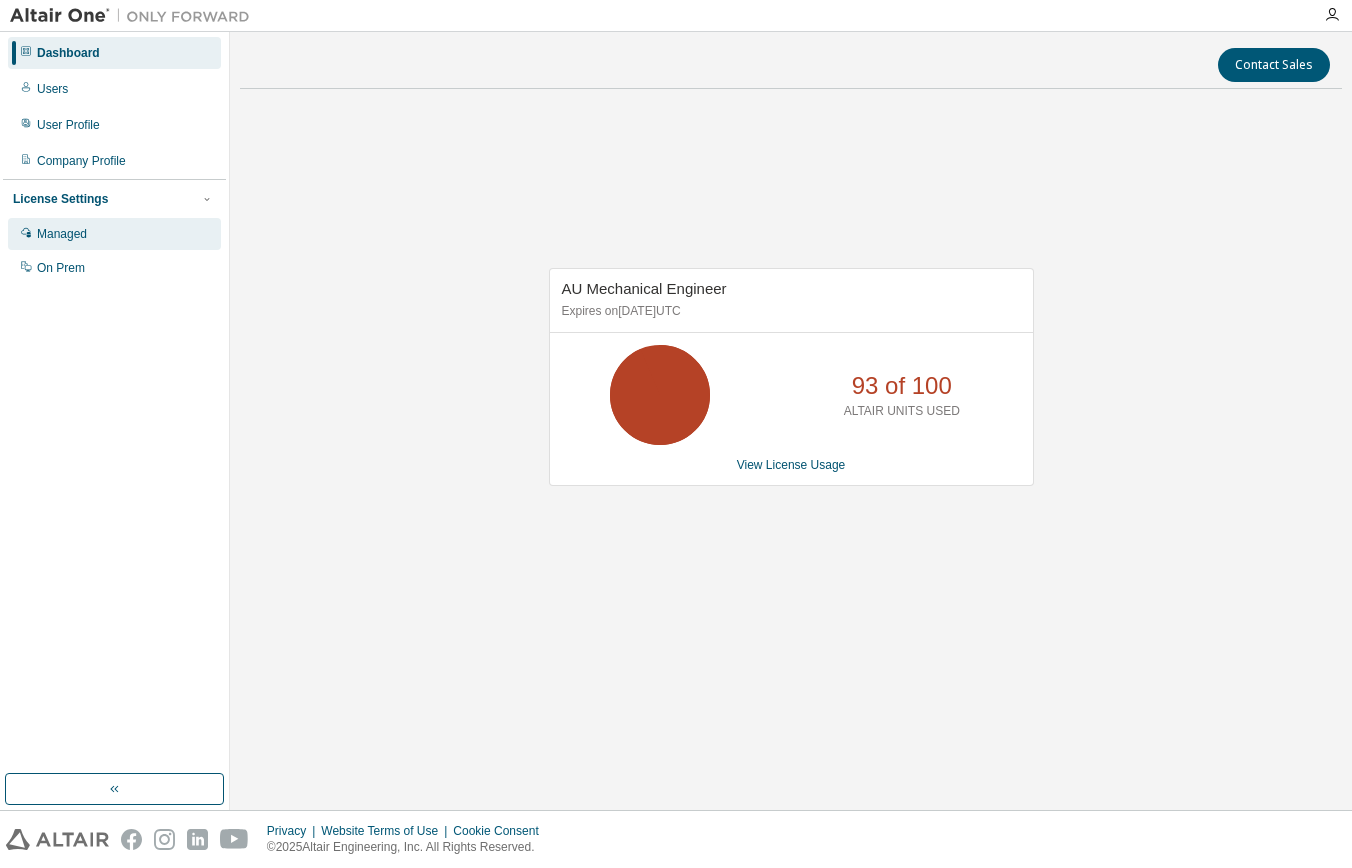 scroll, scrollTop: 0, scrollLeft: 0, axis: both 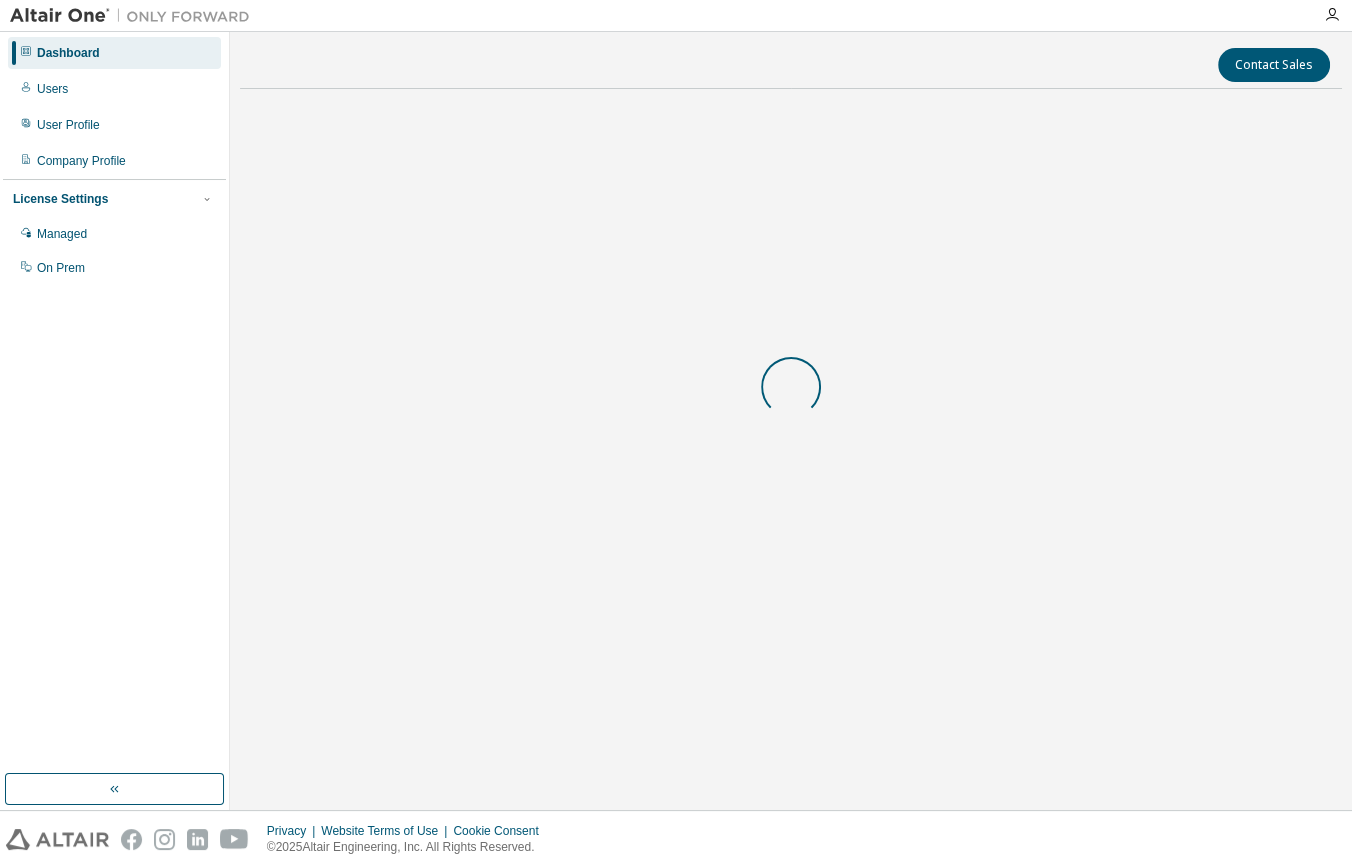 click on "Managed" at bounding box center (62, 234) 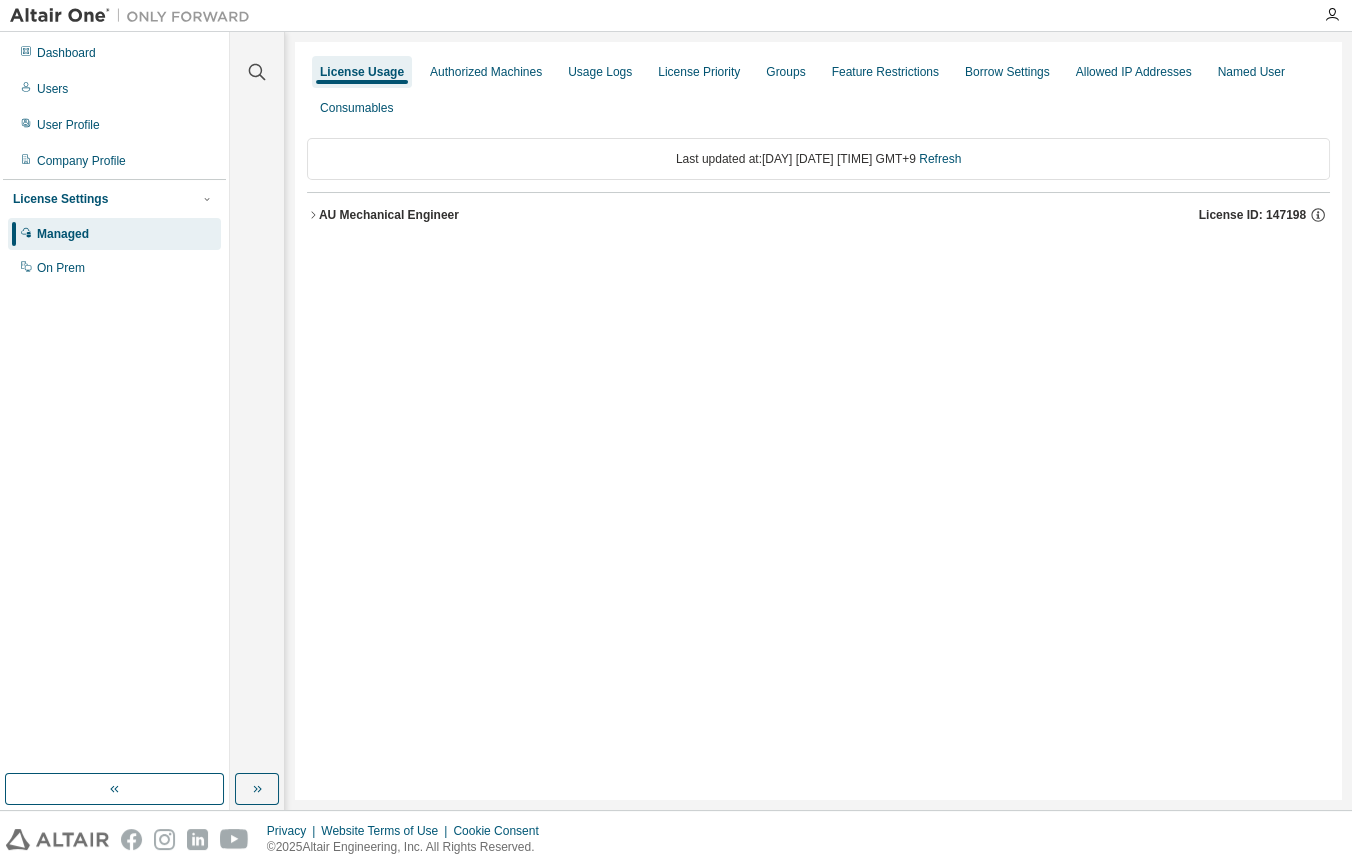 click on "AU Mechanical Engineer" at bounding box center (389, 215) 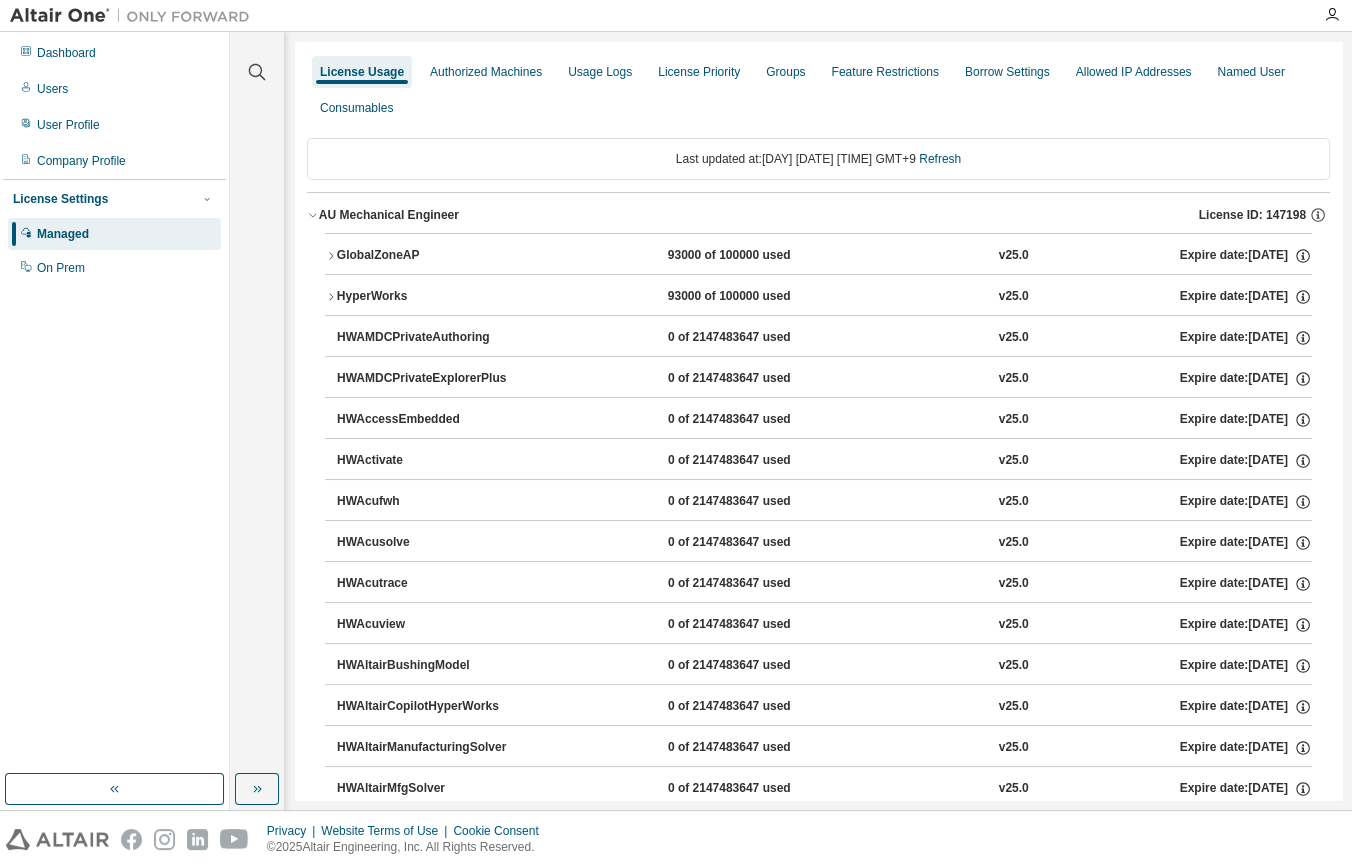 click on "HyperWorks" at bounding box center [427, 297] 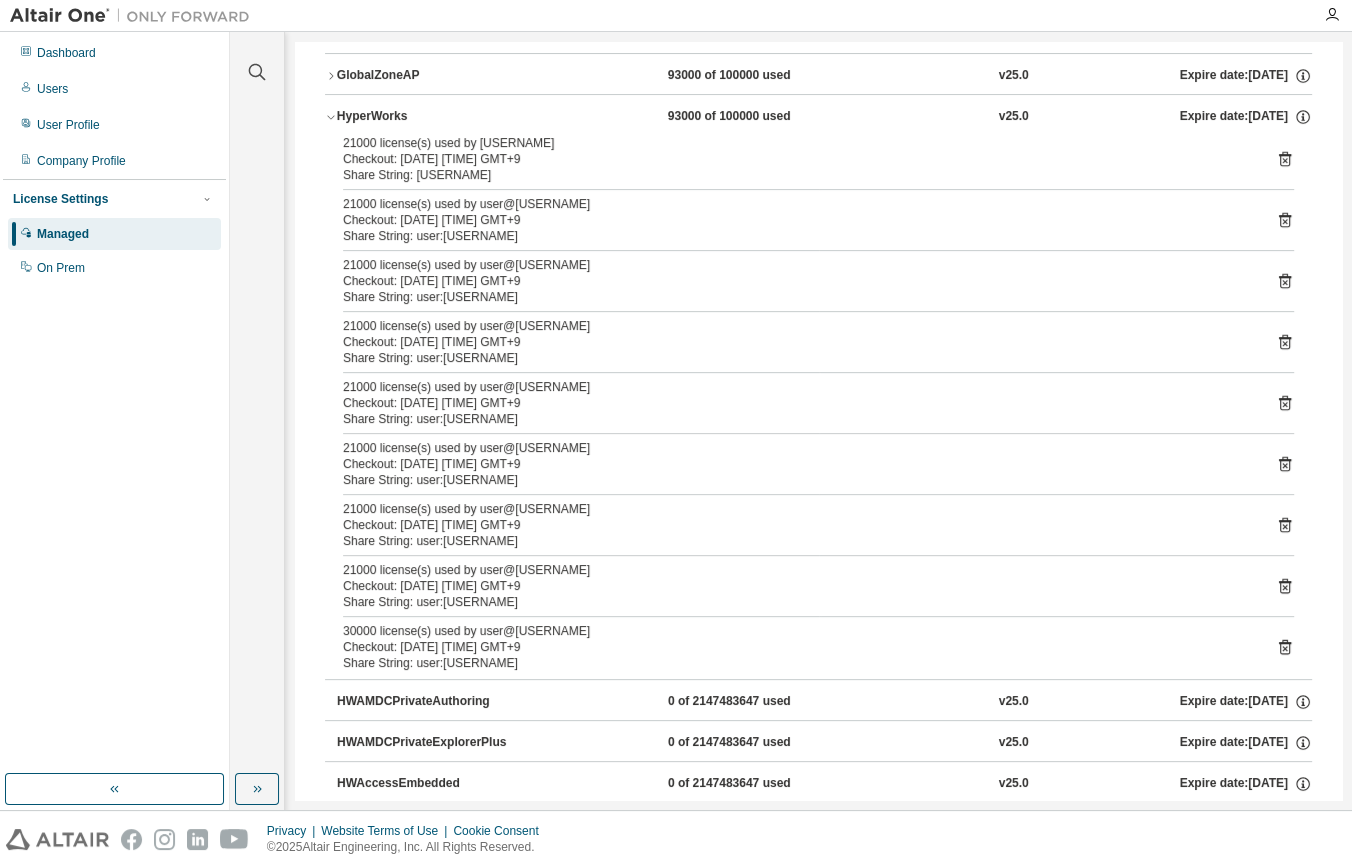 scroll, scrollTop: 181, scrollLeft: 0, axis: vertical 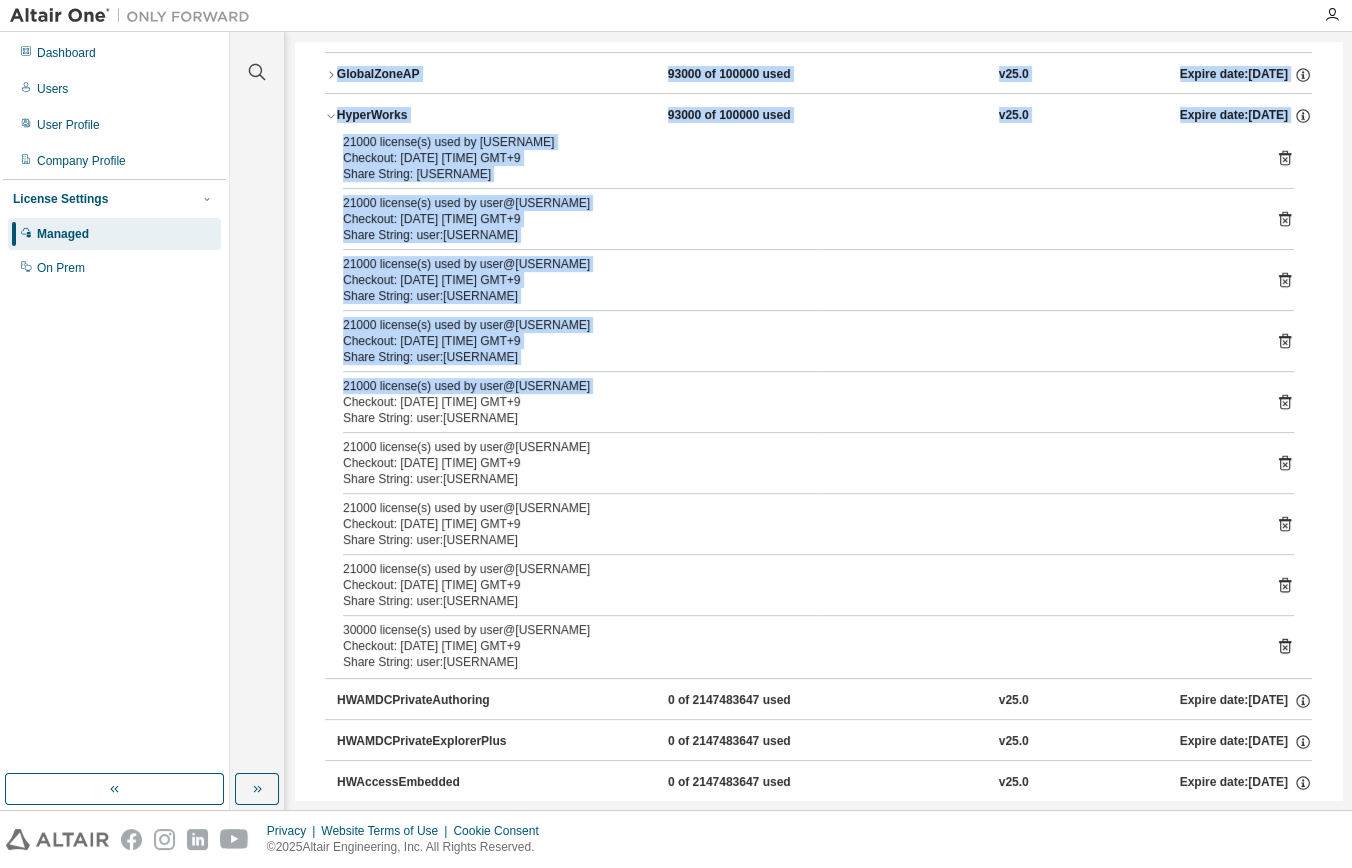 drag, startPoint x: 177, startPoint y: 547, endPoint x: 261, endPoint y: 431, distance: 143.22011 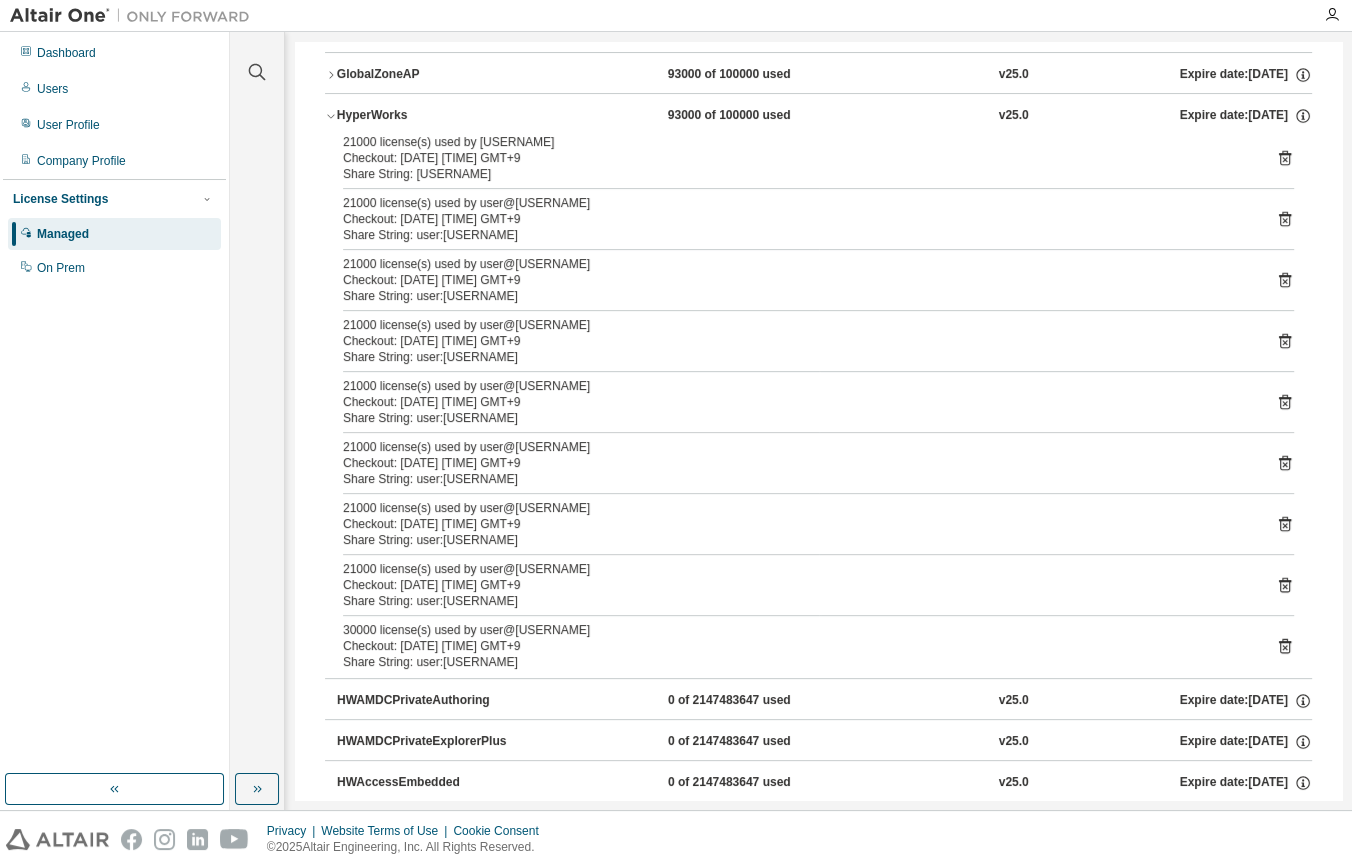 click on "Dashboard Users User Profile Company Profile License Settings Managed On Prem" at bounding box center [114, 403] 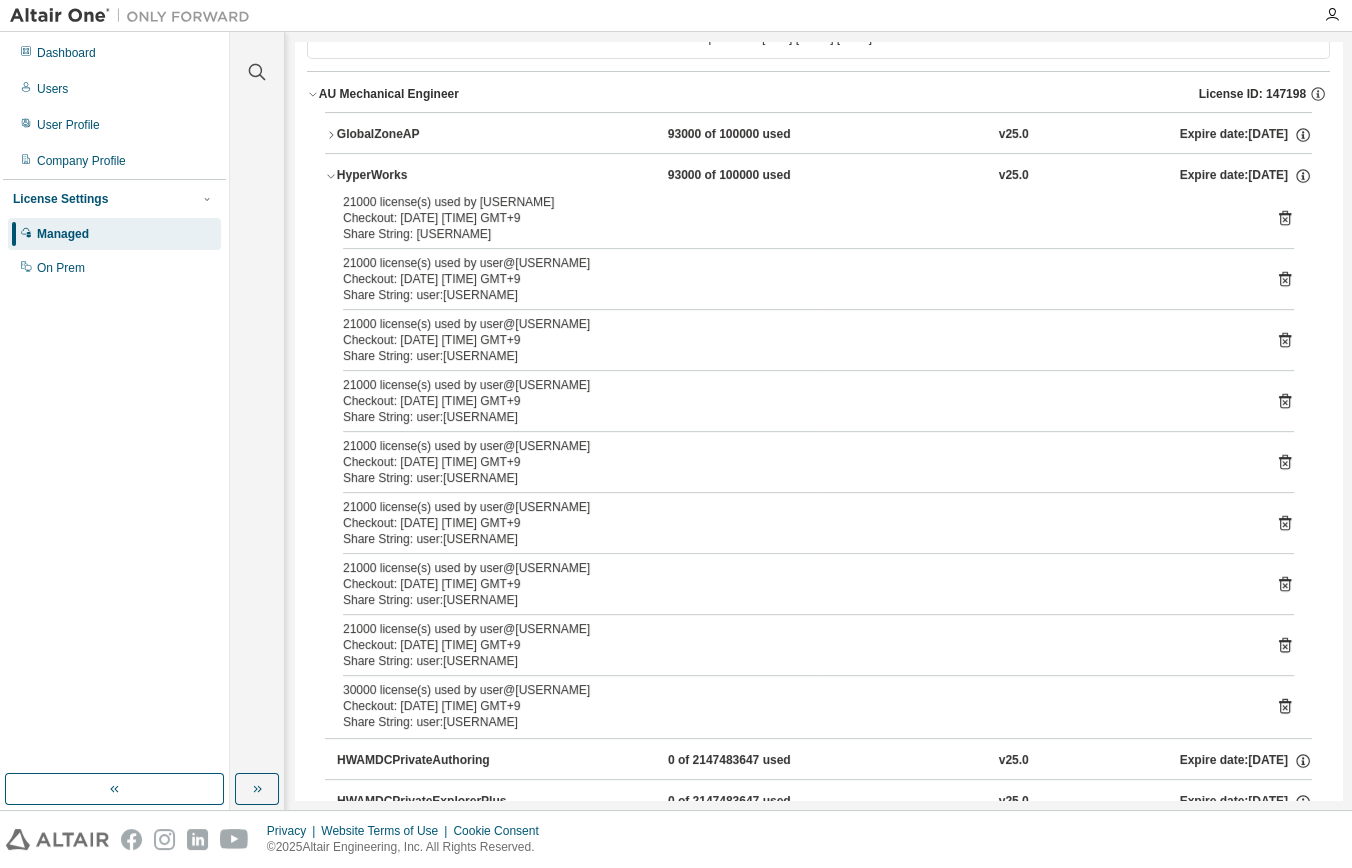 scroll, scrollTop: 90, scrollLeft: 0, axis: vertical 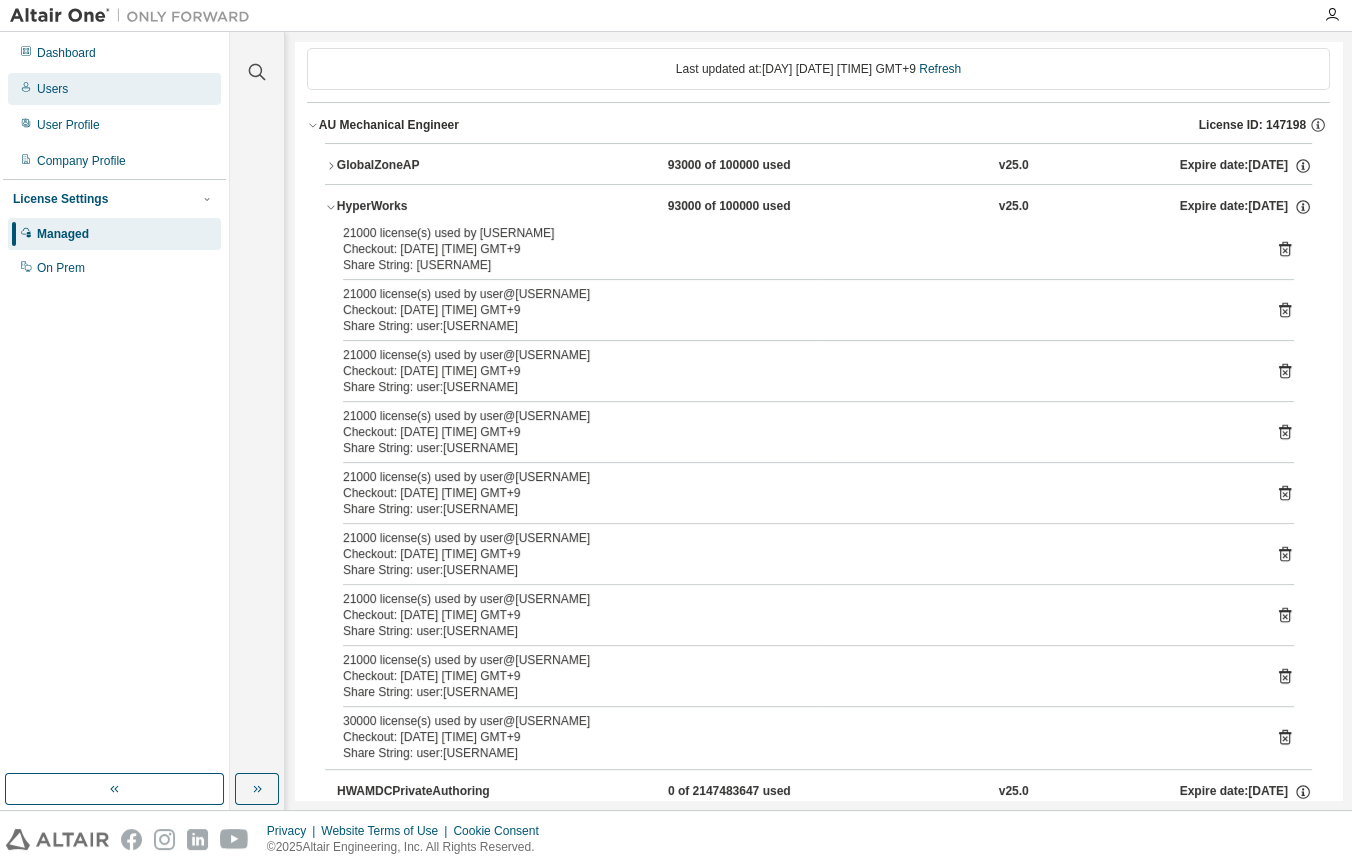 click on "Users" at bounding box center (114, 89) 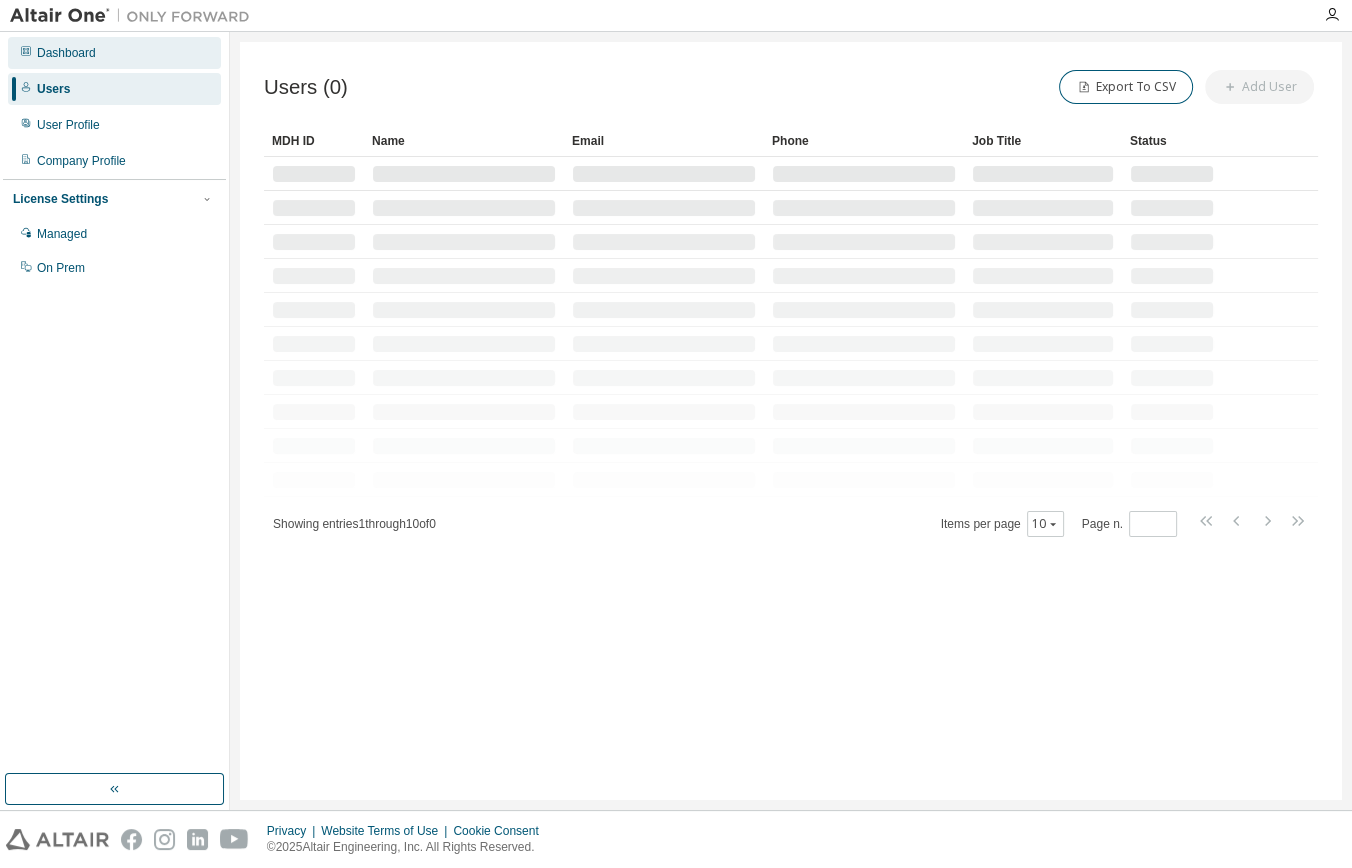 scroll, scrollTop: 0, scrollLeft: 0, axis: both 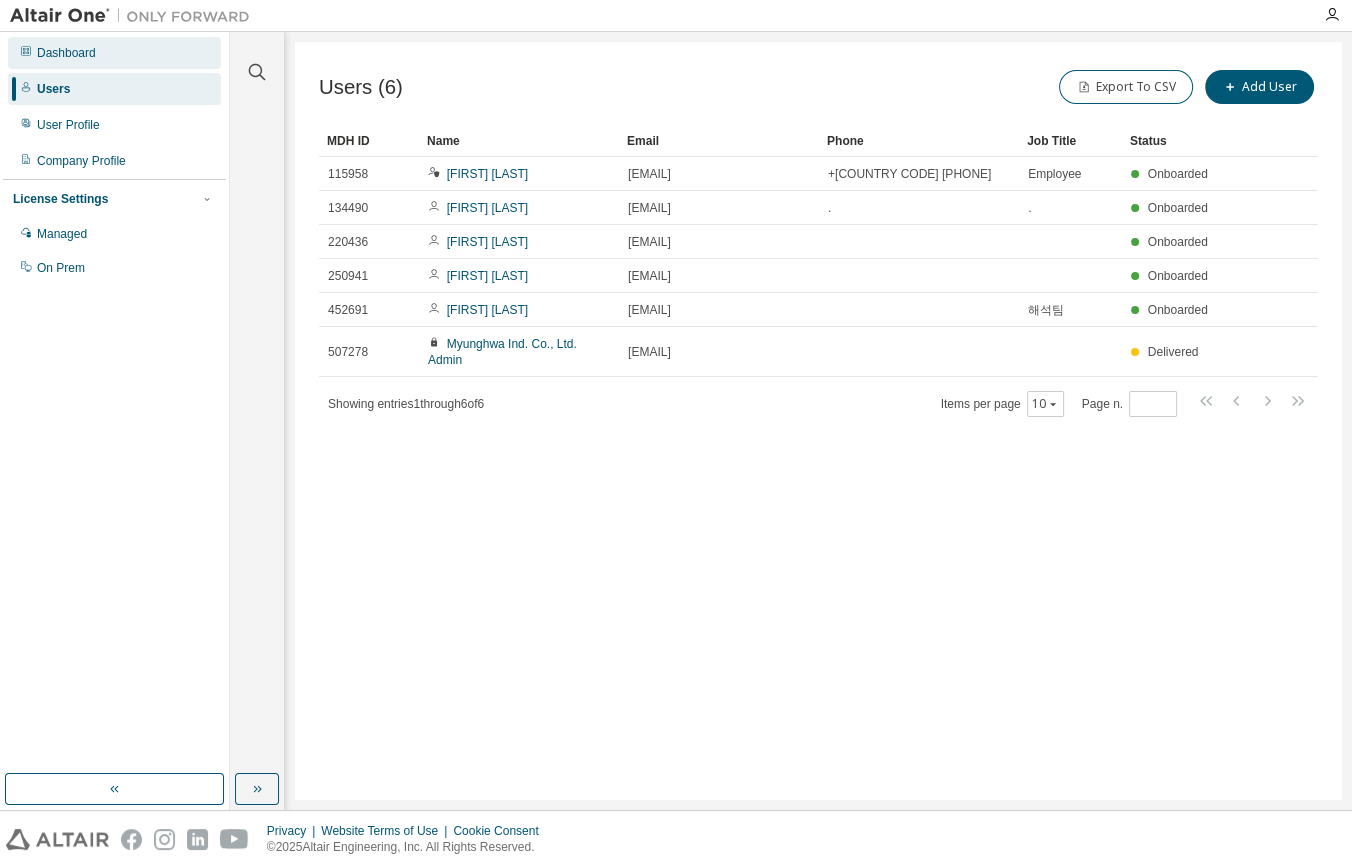click on "Dashboard" at bounding box center [114, 53] 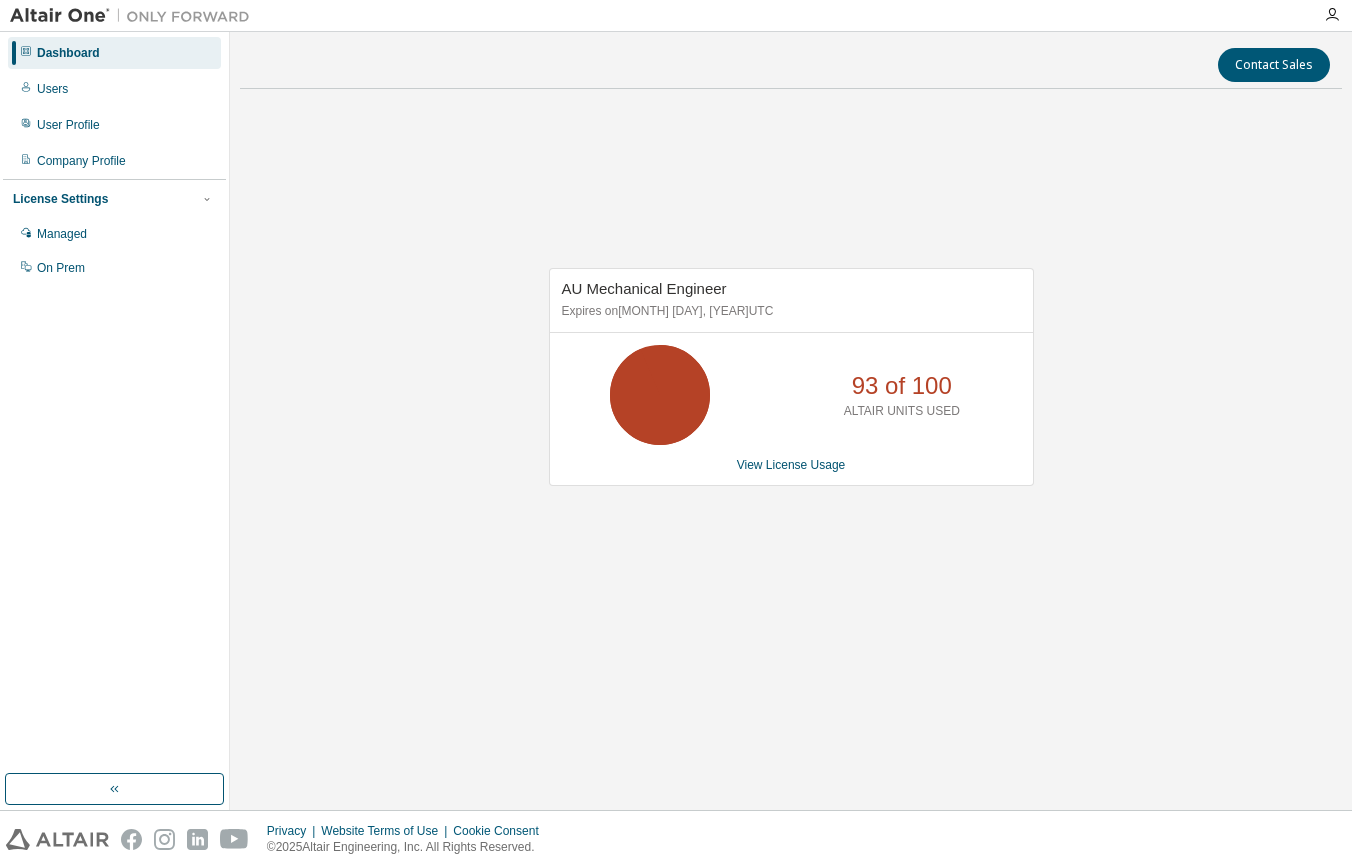 scroll, scrollTop: 0, scrollLeft: 0, axis: both 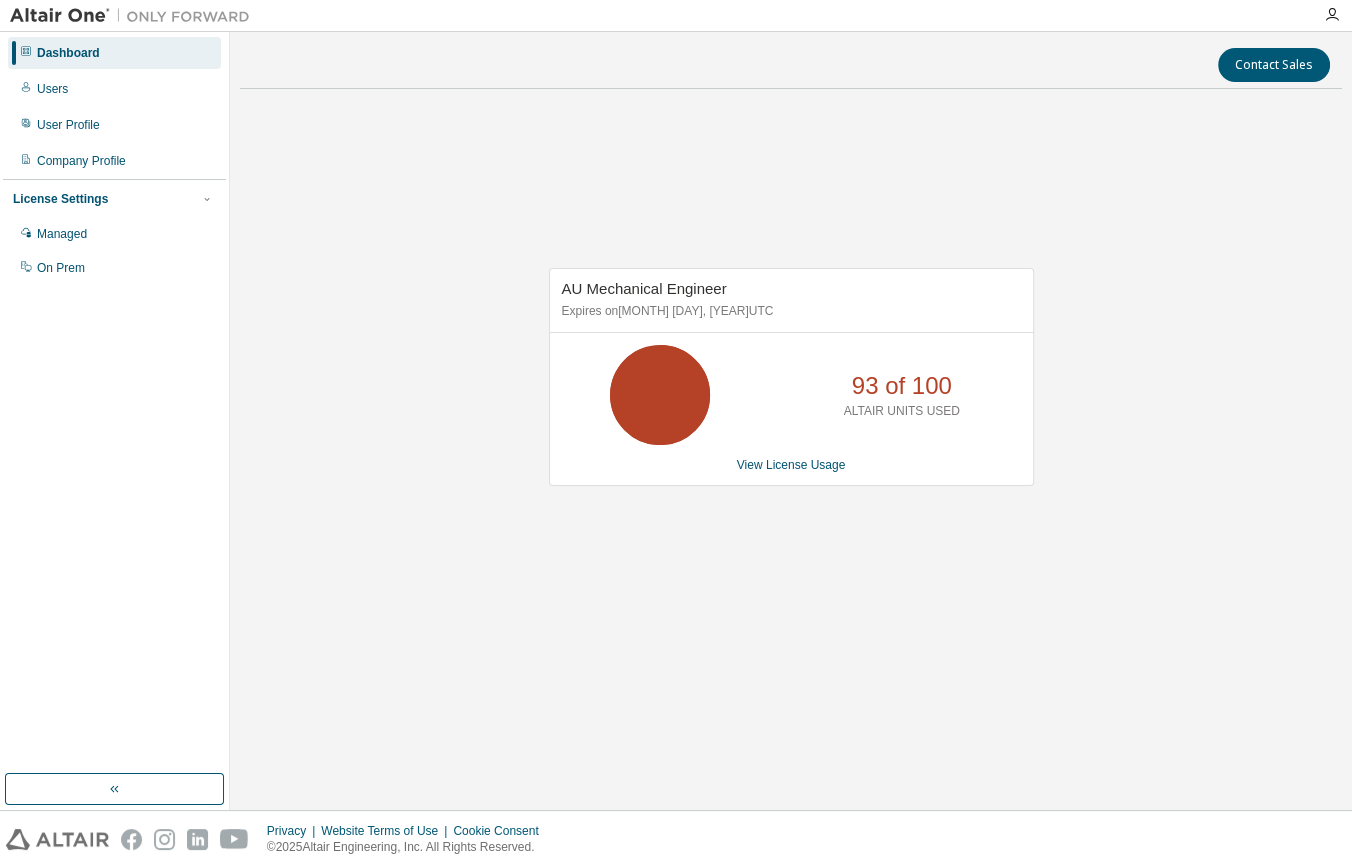 click on "Managed" at bounding box center (62, 234) 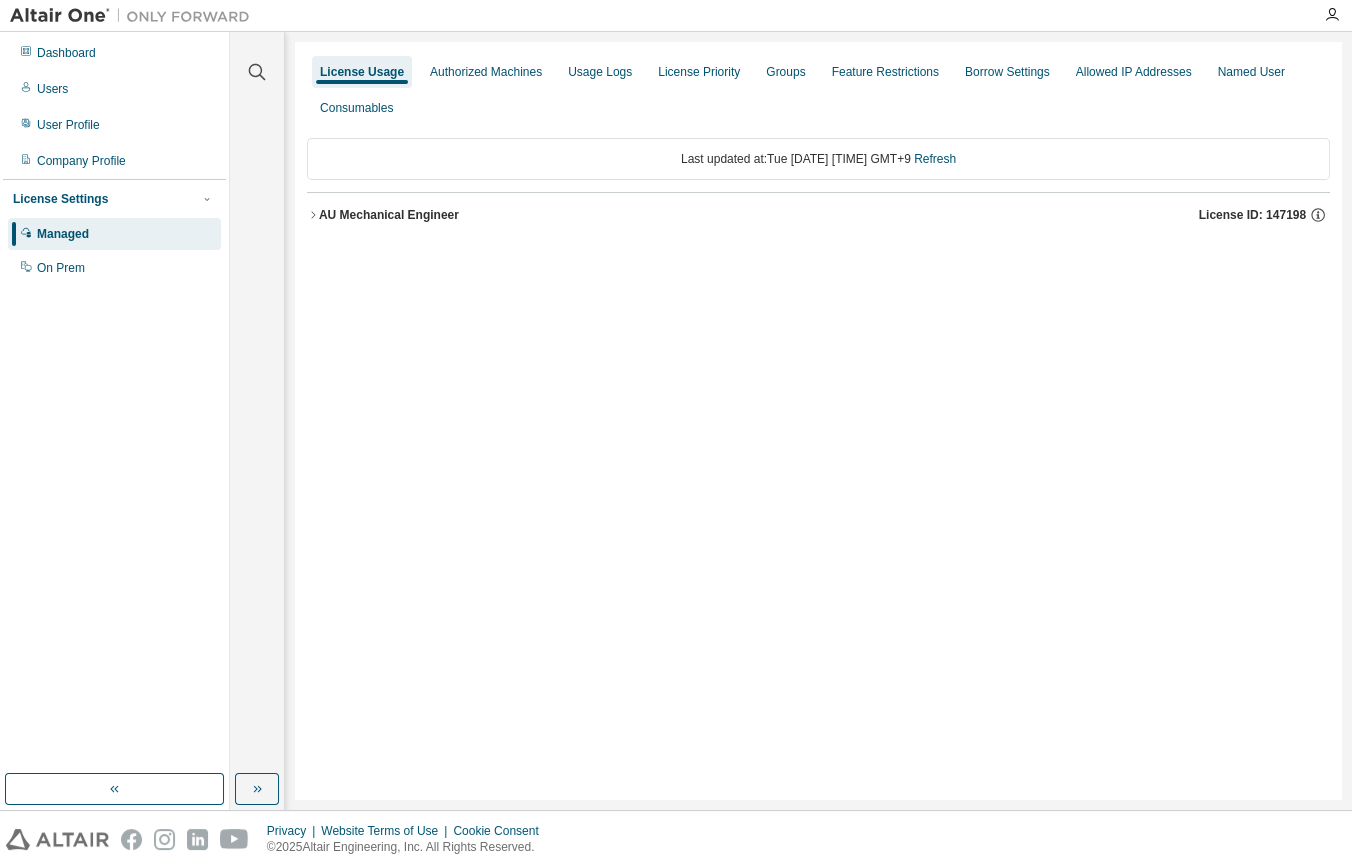 drag, startPoint x: 386, startPoint y: 189, endPoint x: 381, endPoint y: 206, distance: 17.720045 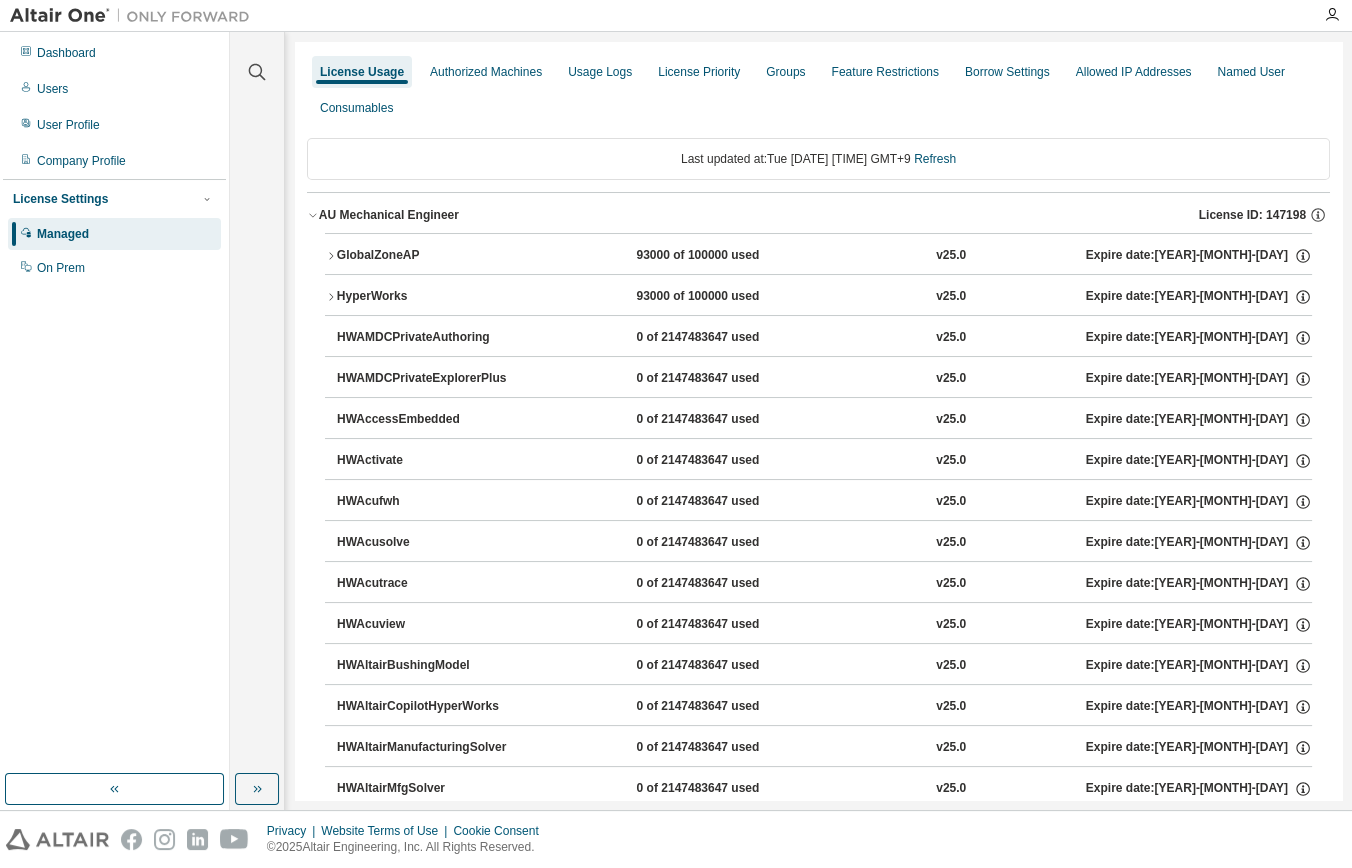 click 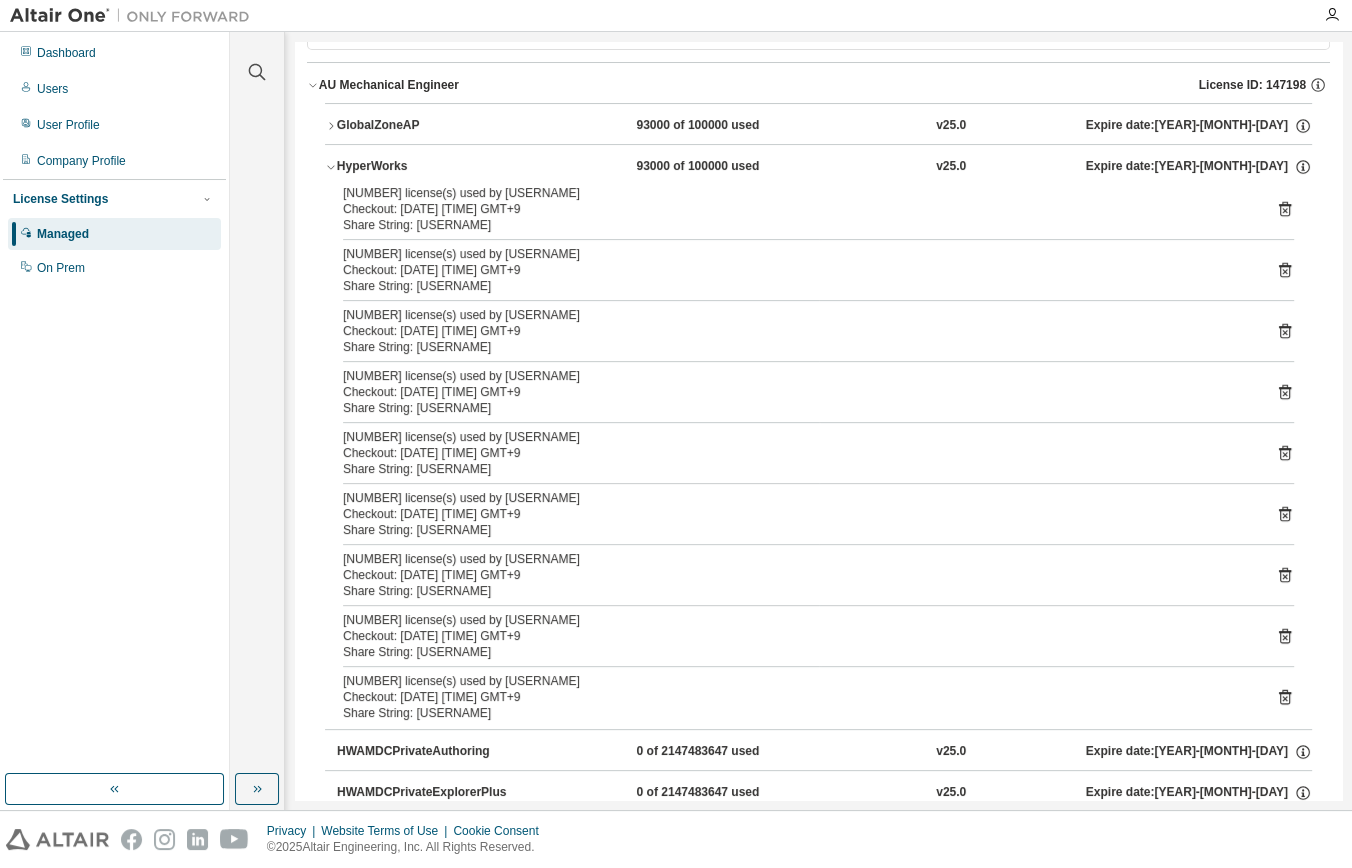 scroll, scrollTop: 363, scrollLeft: 0, axis: vertical 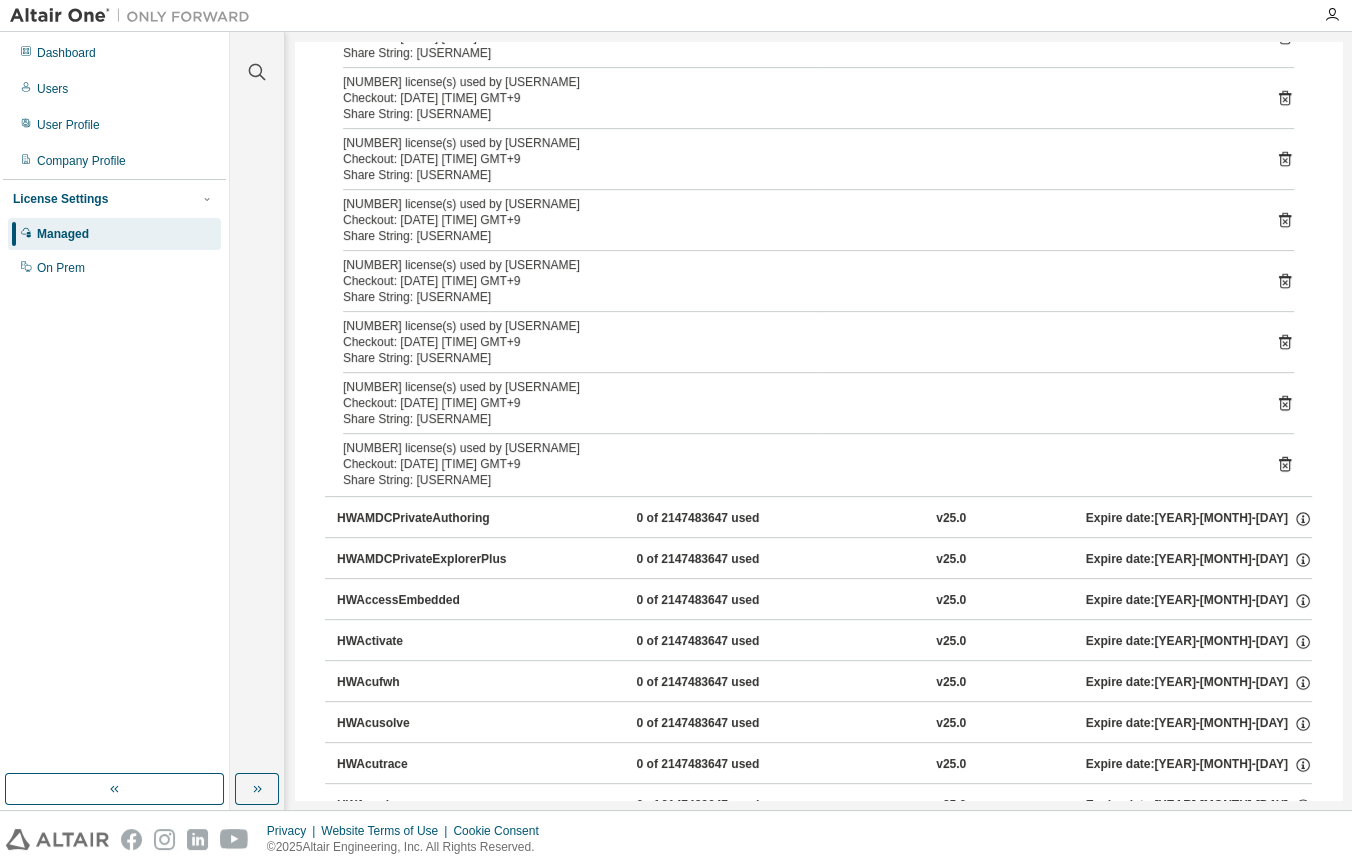 drag, startPoint x: 556, startPoint y: 330, endPoint x: 297, endPoint y: 325, distance: 259.04825 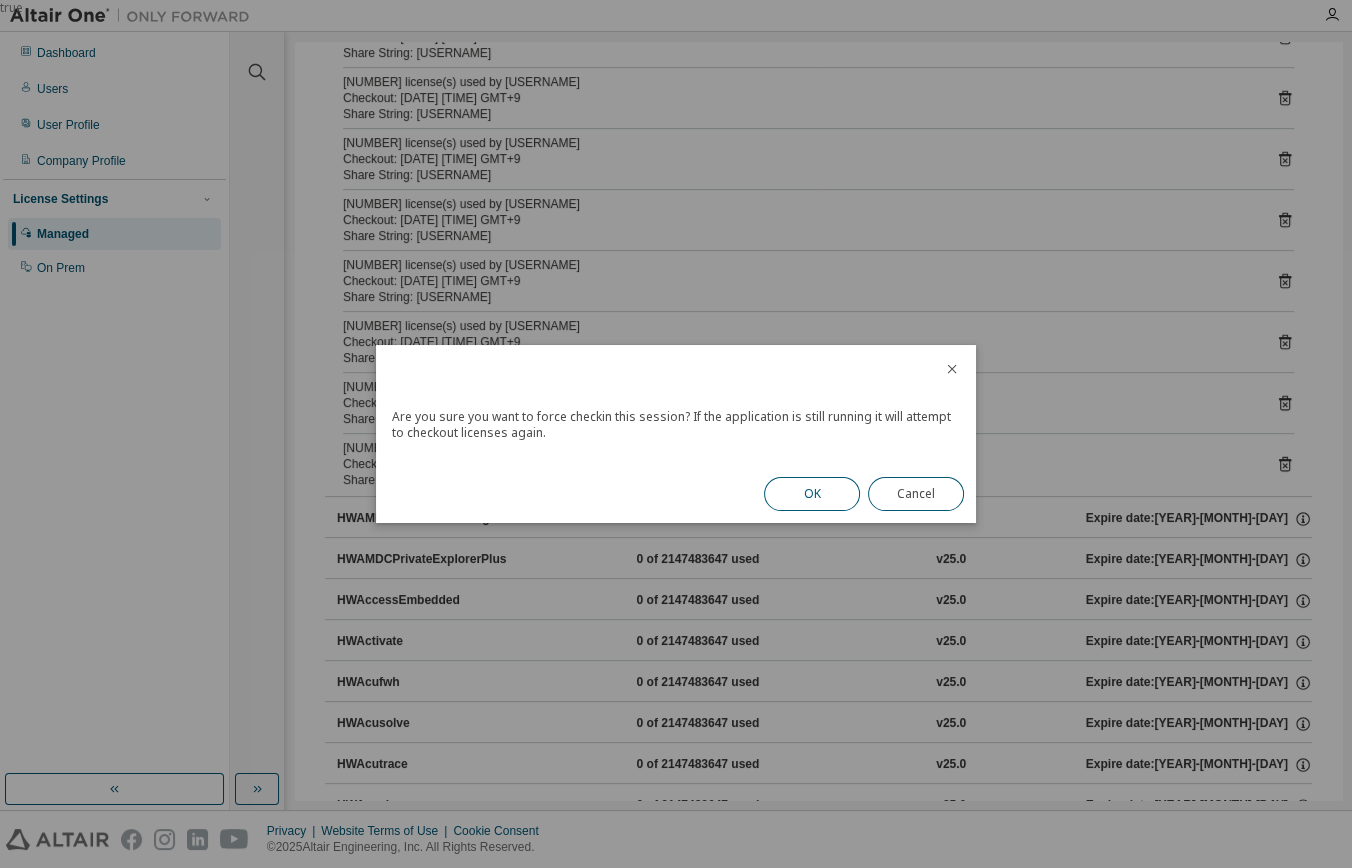 click on "OK" at bounding box center [812, 494] 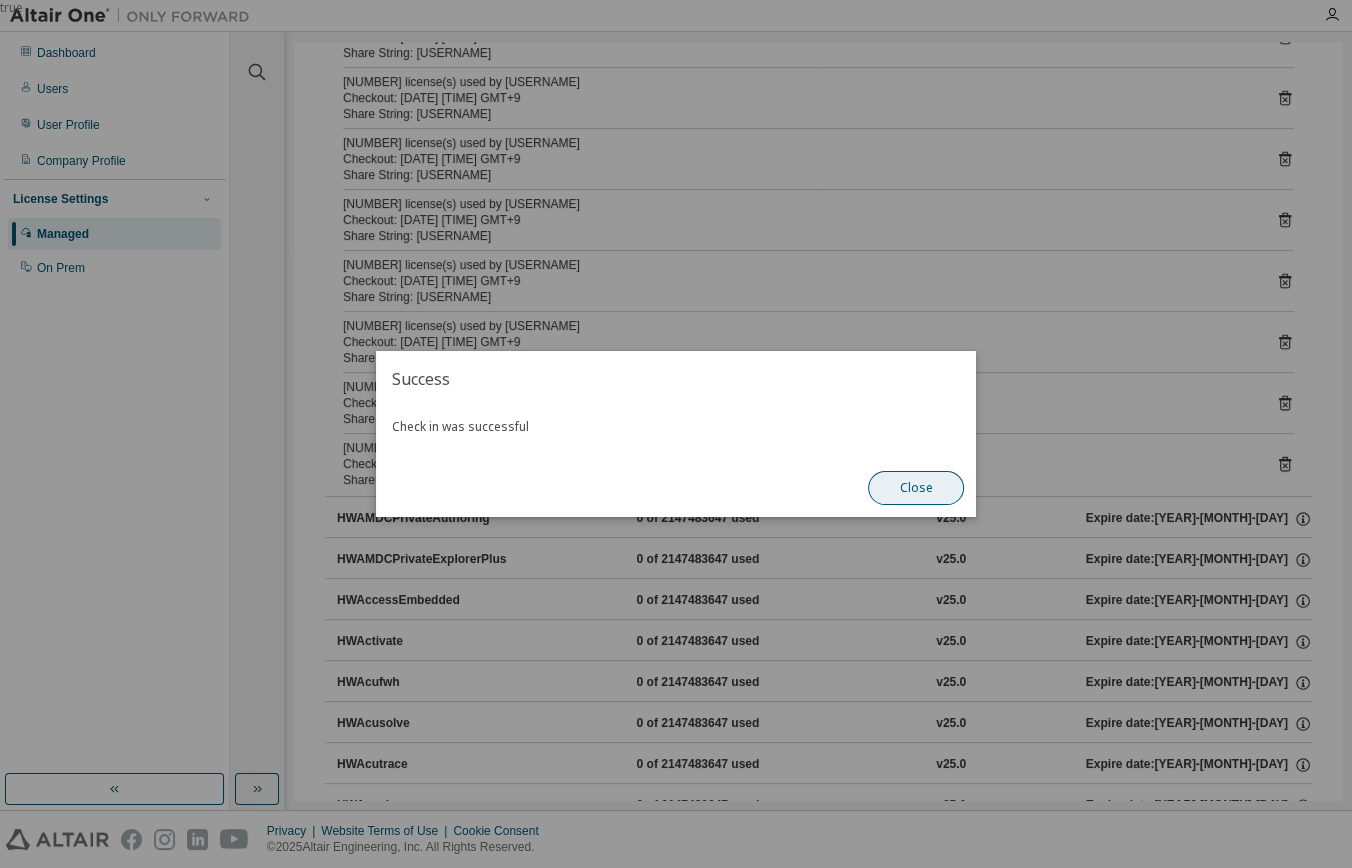 click on "Close" at bounding box center [916, 488] 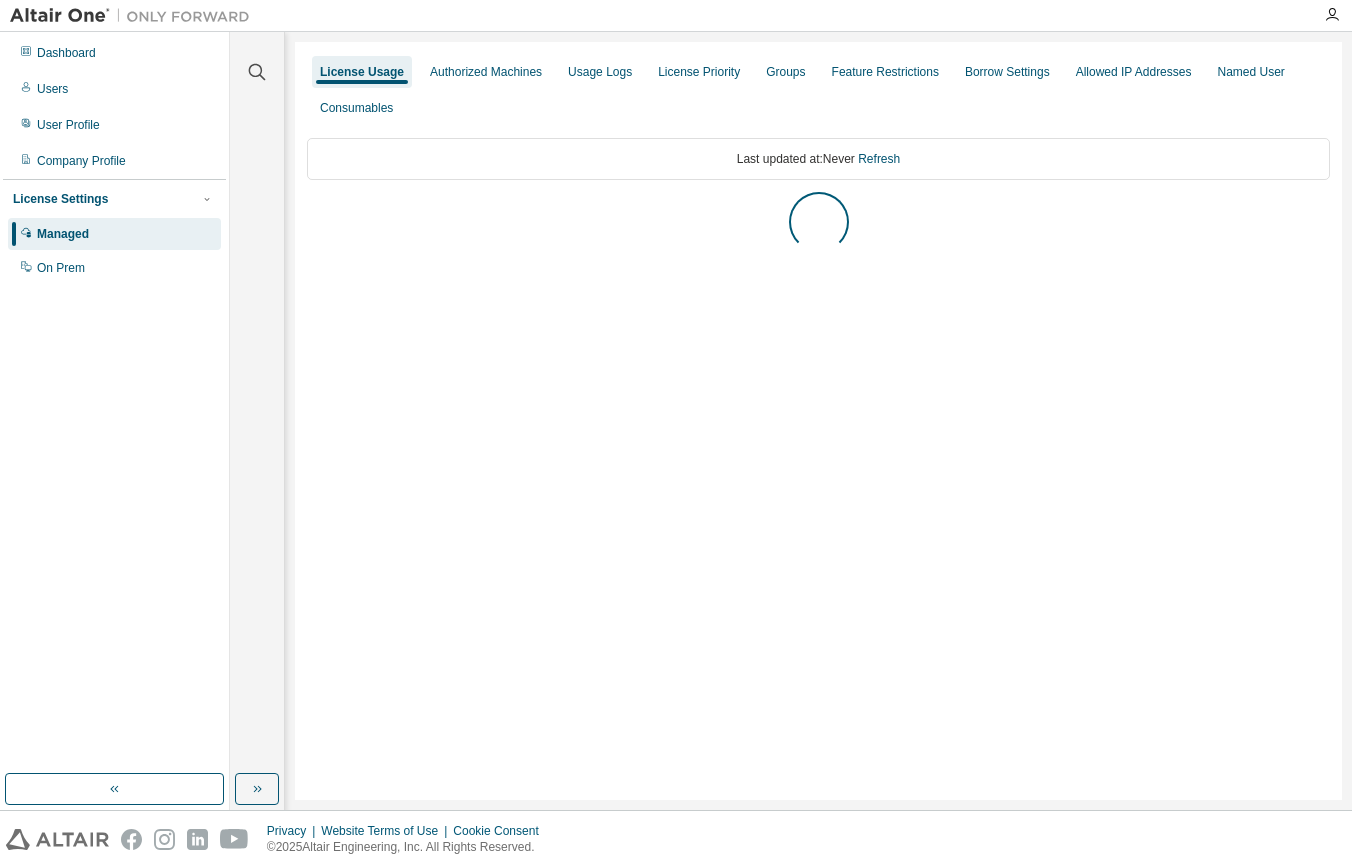 scroll, scrollTop: 0, scrollLeft: 0, axis: both 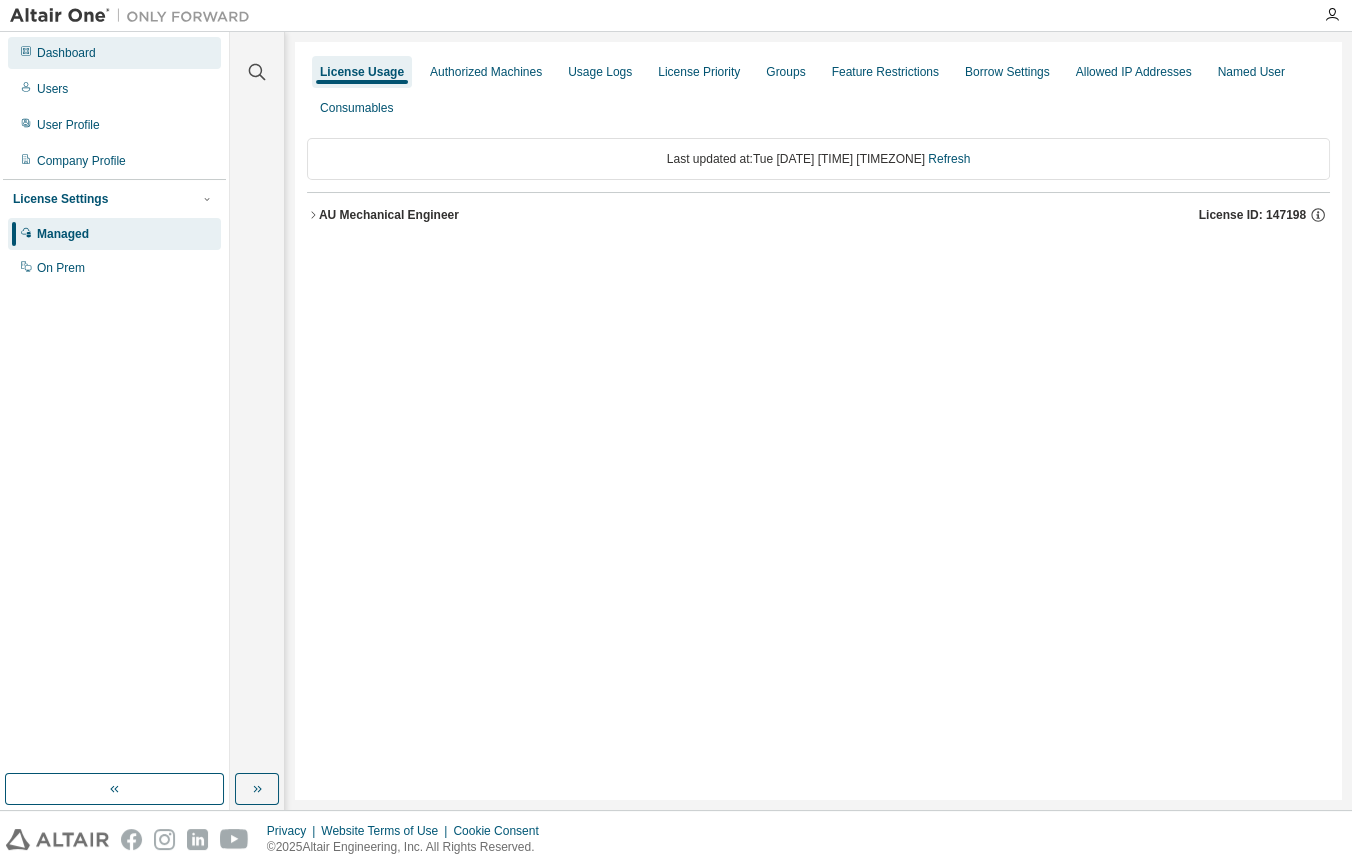 click on "Dashboard" at bounding box center (114, 53) 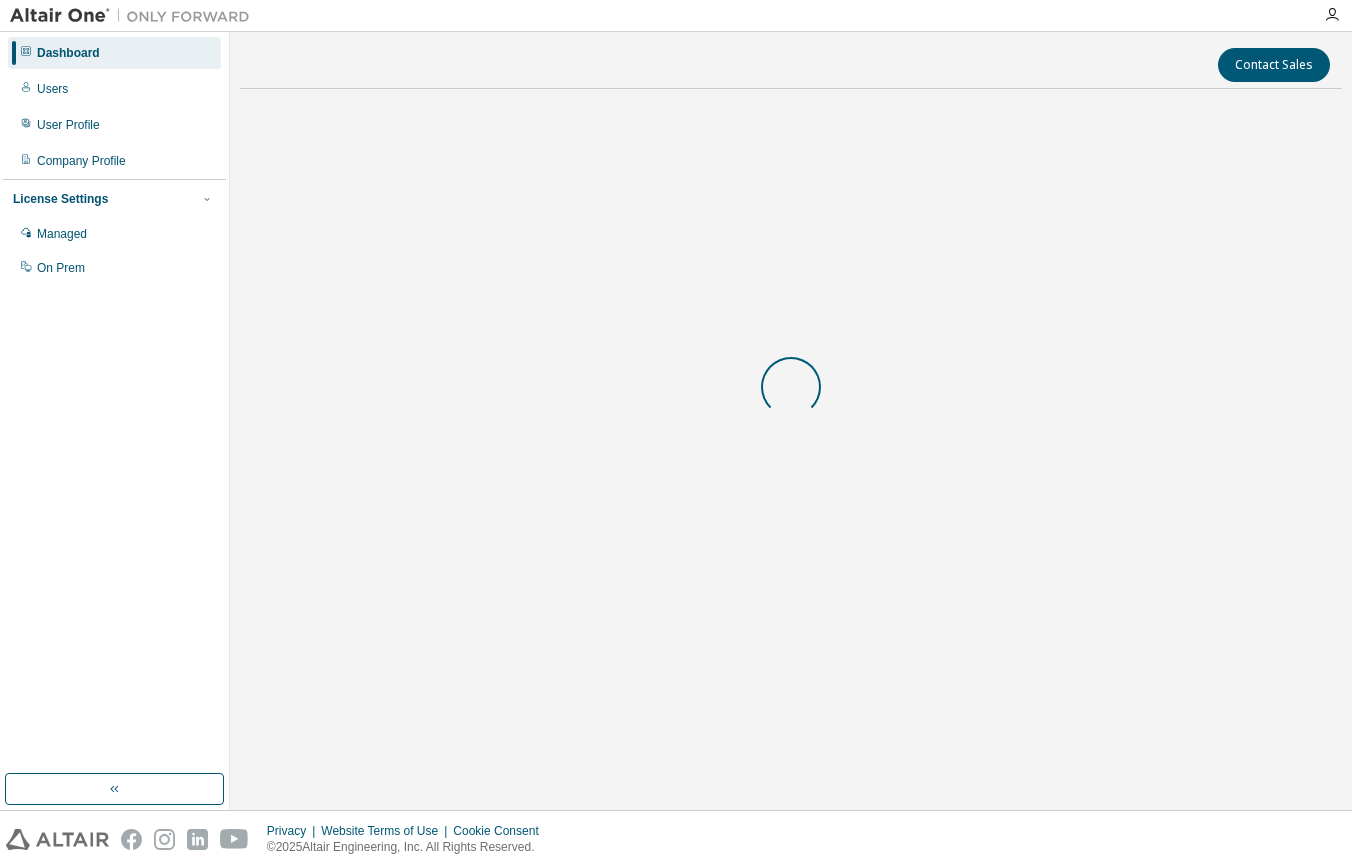 scroll, scrollTop: 0, scrollLeft: 0, axis: both 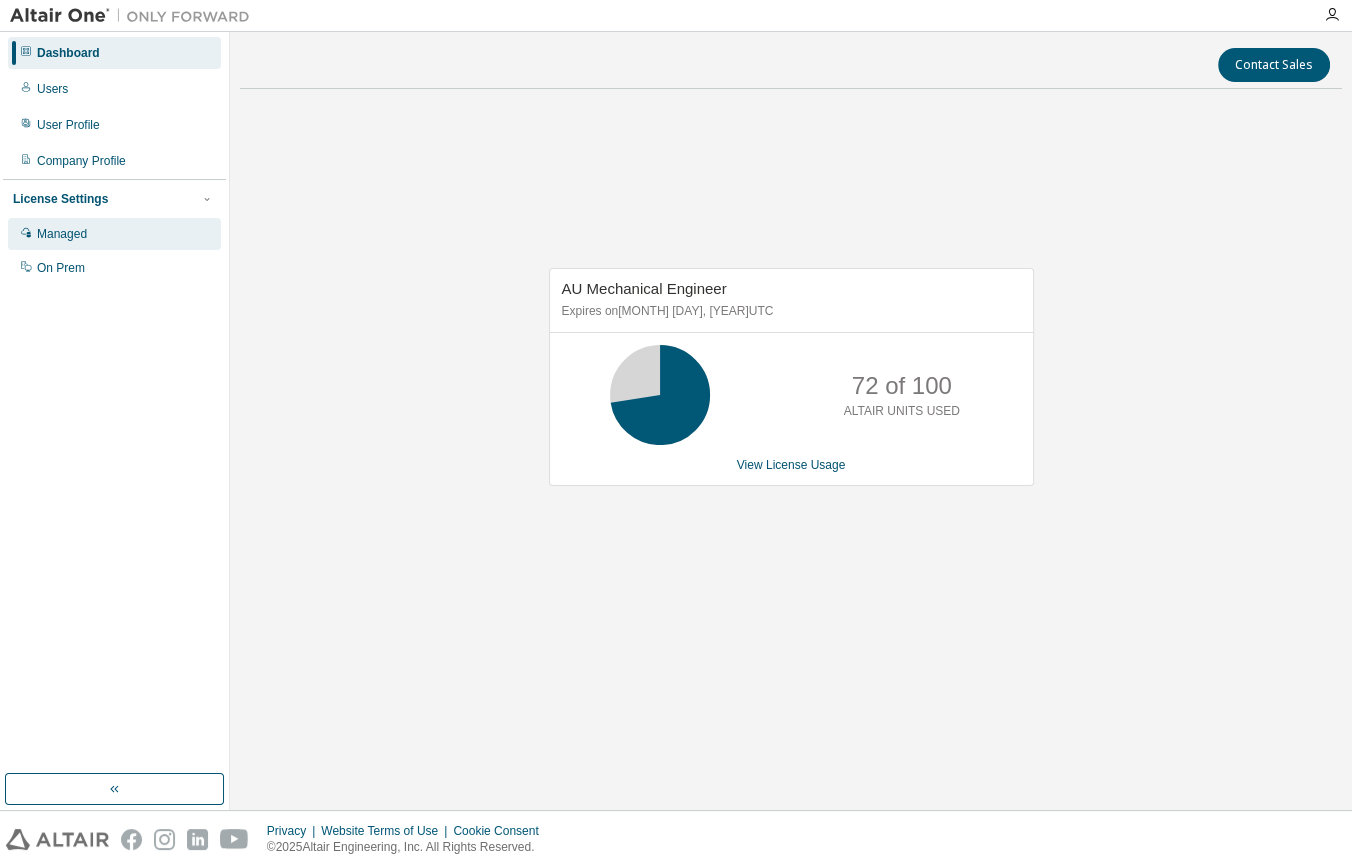 click on "Managed" at bounding box center [62, 234] 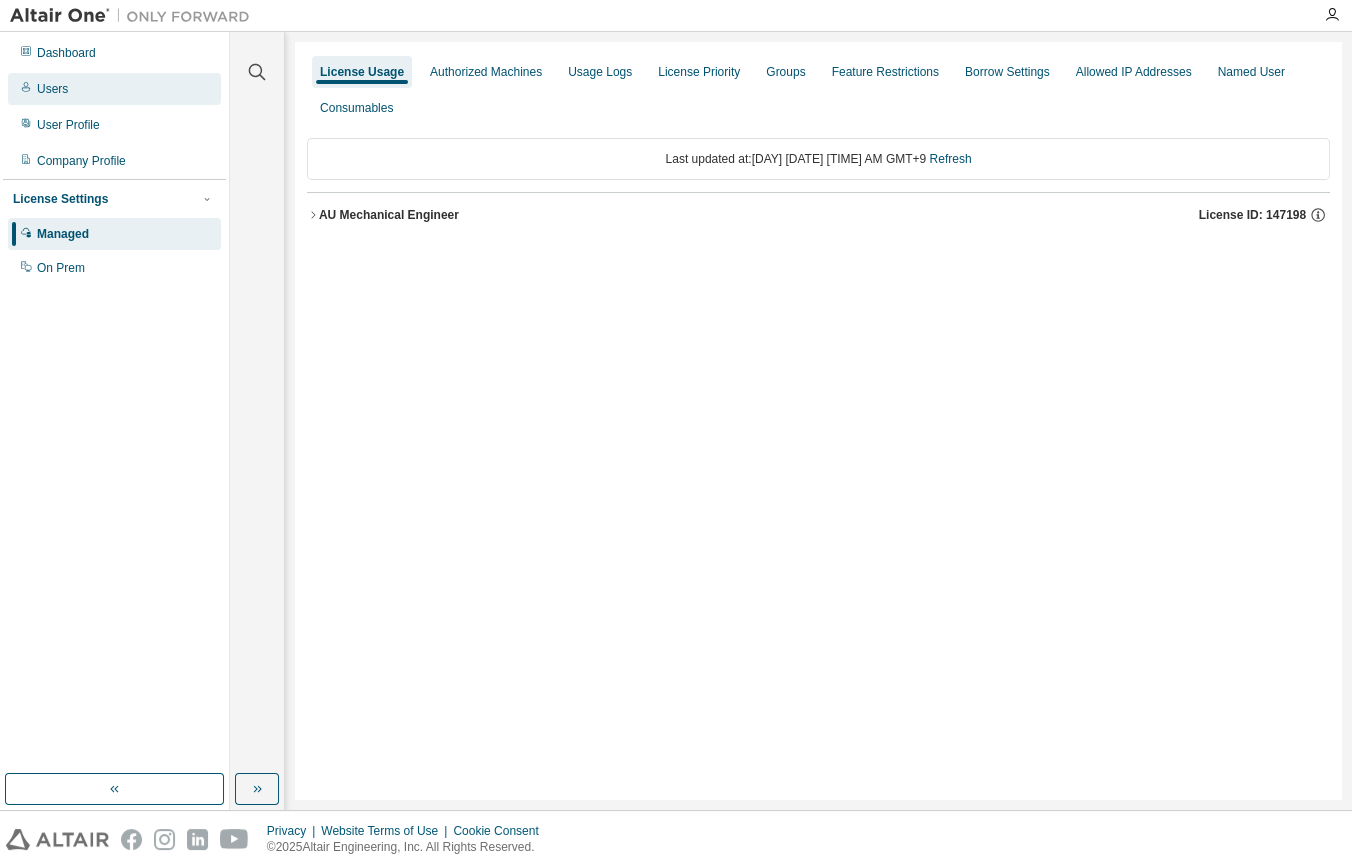 click on "Users" at bounding box center [114, 89] 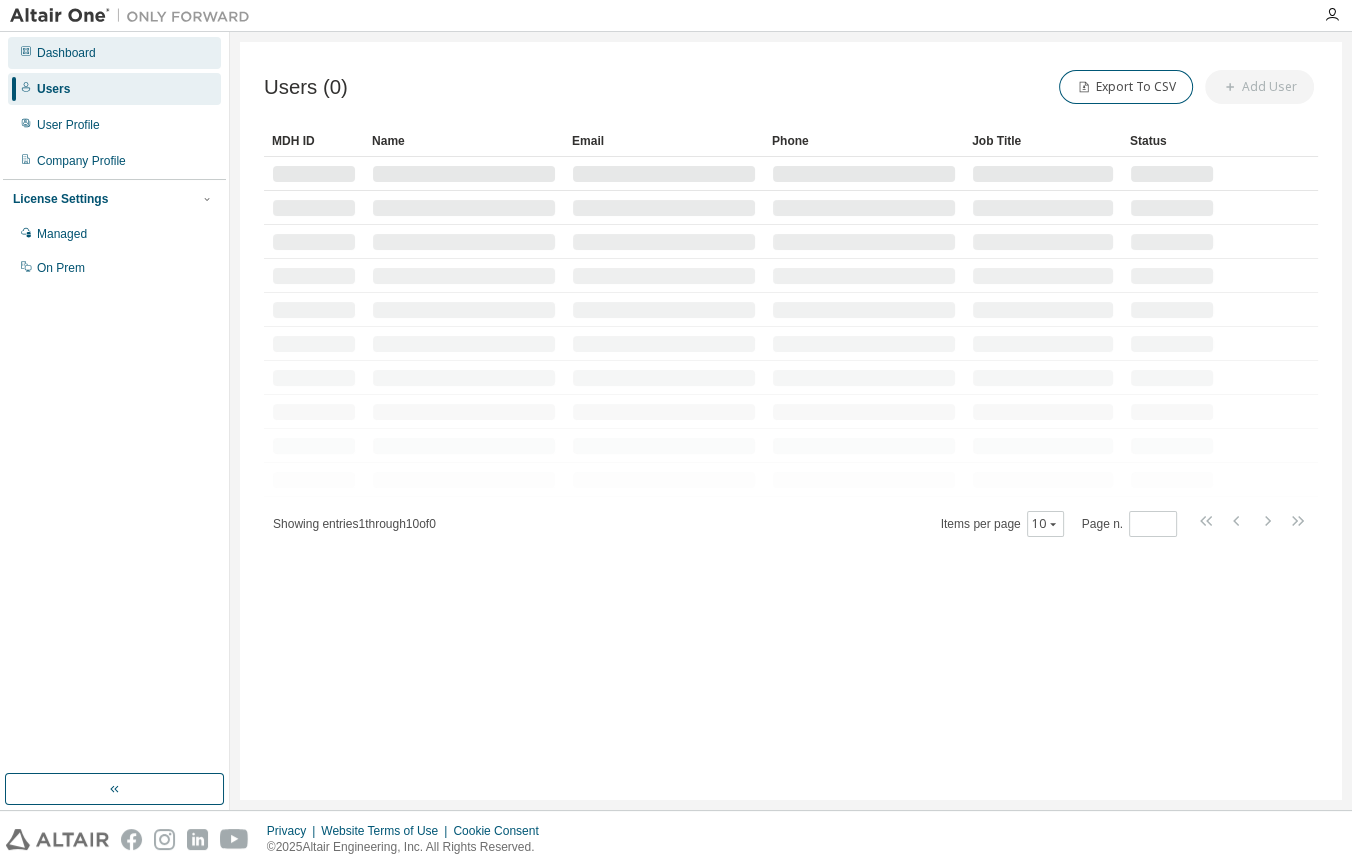 click on "Dashboard" at bounding box center (66, 53) 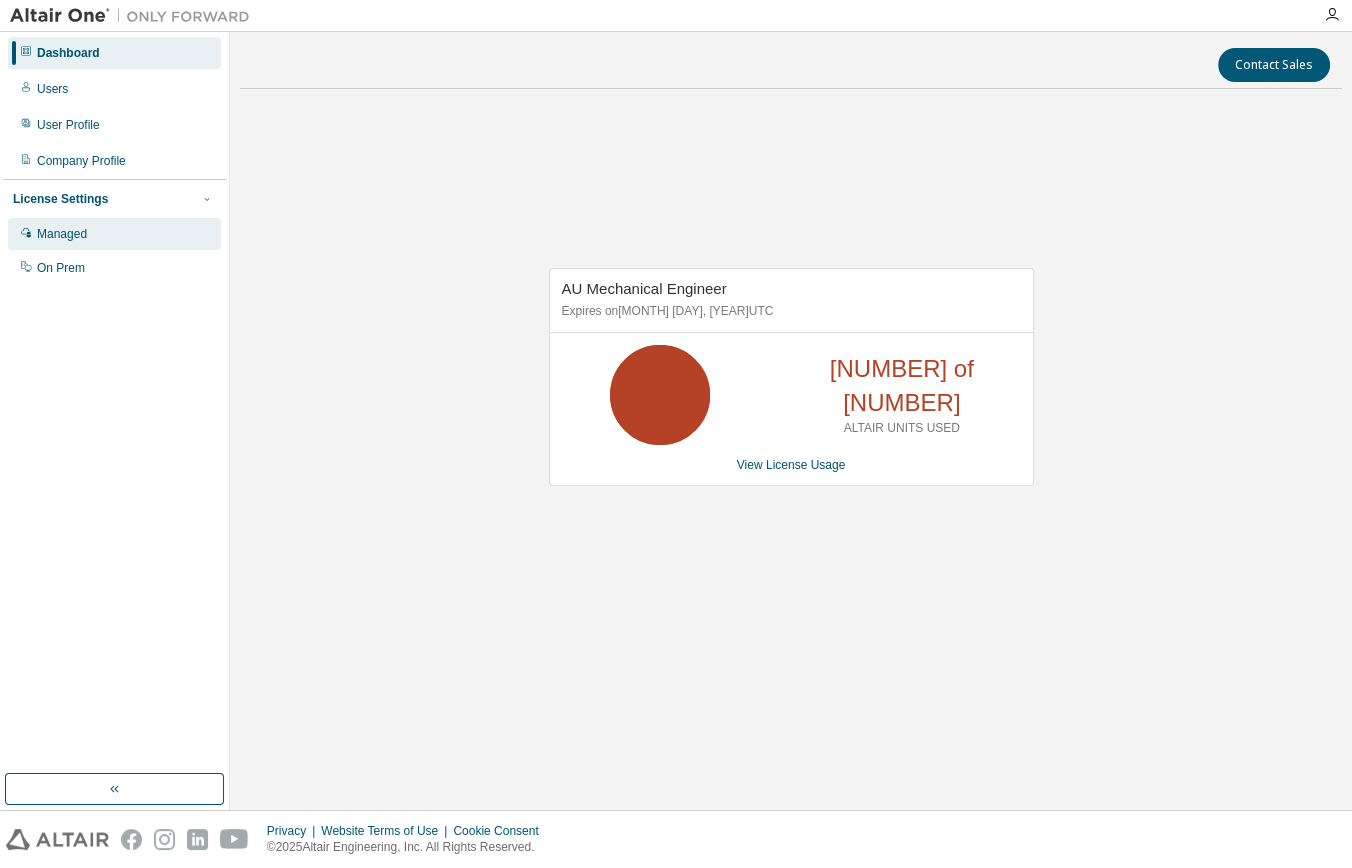 click on "Managed" at bounding box center (114, 234) 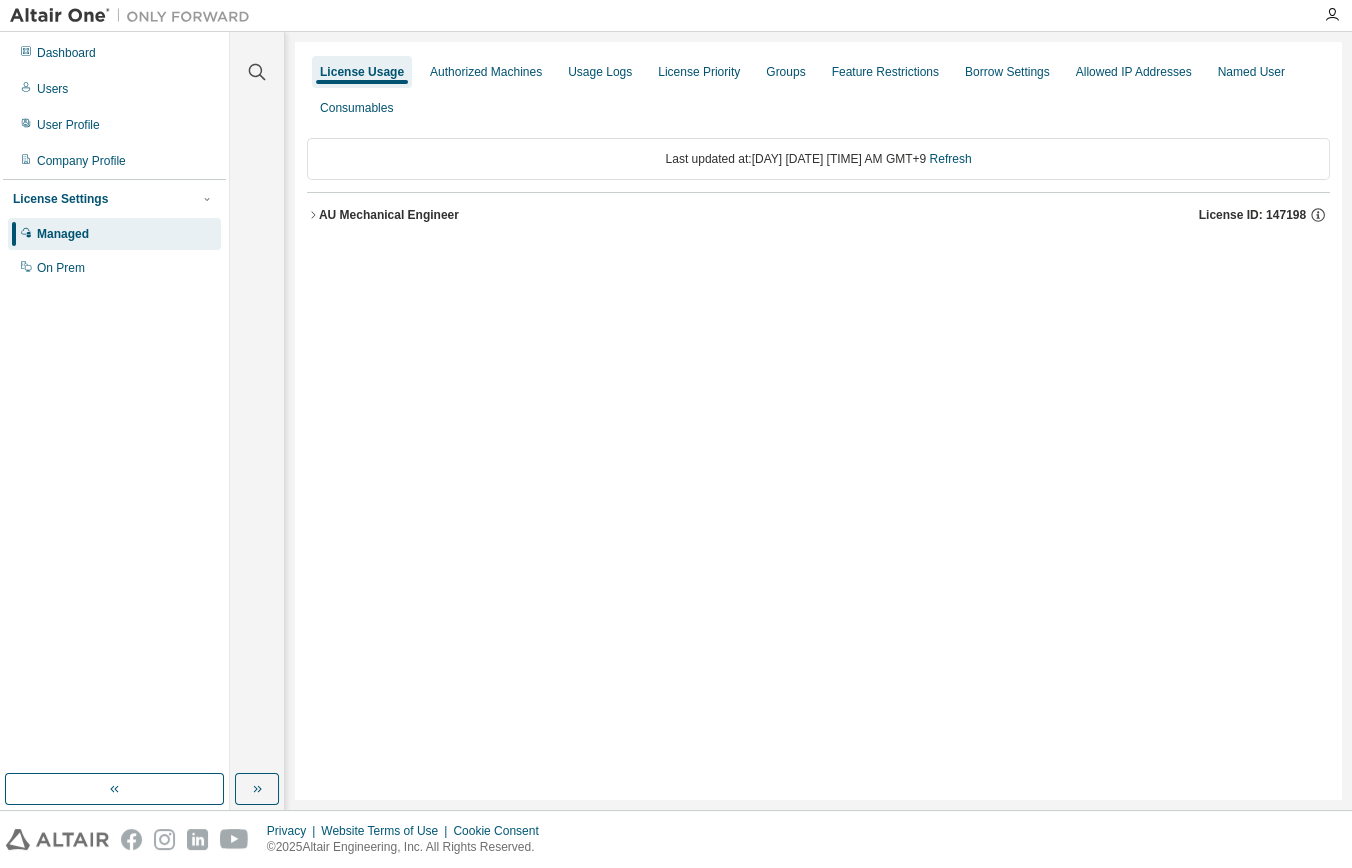 click on "Clear all Collapse on share string Yes No Only used licenses Yes No Only my usage Yes No Feature GlobalZoneAP HyperWorks HWAMDCPrivateAuthoring HWAMDCPrivateExplorerPlus HWAccessEmbedded HWActivate HWAcufwh HWAcusolve HWAcutrace HWAcuview HWAltairBushingModel HWAltairCopilotHyperWorks HWAltairManufacturingSolver HWAltairMfgSolver HWAltairOneDesktop HWAltairOneEnterpriseUser HWAutomate HWAutomationBatch HWBatchMesher HWBatchUtilities HWBatteryDesigner HWBatteryDesignerRVE HWClick2CastGUI HWClick2CastSolver HWClick2ExtrudeCalibSolver HWClick2ExtrudeProcess HWClick2ExtrudeQuenchingSolver HWClick2FormIncrGUI HWClick2FormOneStep HWClick2MoldGUI HWClick2MoldSolver HWCompose HWComposeExeCreation HWConnectMe HWDataManager HWDesignAIGui HWDistributedLoadMapper HWEDataManager HWESAComp HWEmbedBasic HWEmbedCodeGen HWEmbedDigitalPower HWEmbedSimulation HWEmbedeDrives HWEngDataSciFieldPredict HWEngDataSciPaiExpert HWEngDataSciPaiShape HWEngDataSciShapeClassify HWEngDataSciShapeEncode HWEngDataSciSignalAI HWEngDataSciUtils" at bounding box center (791, 421) 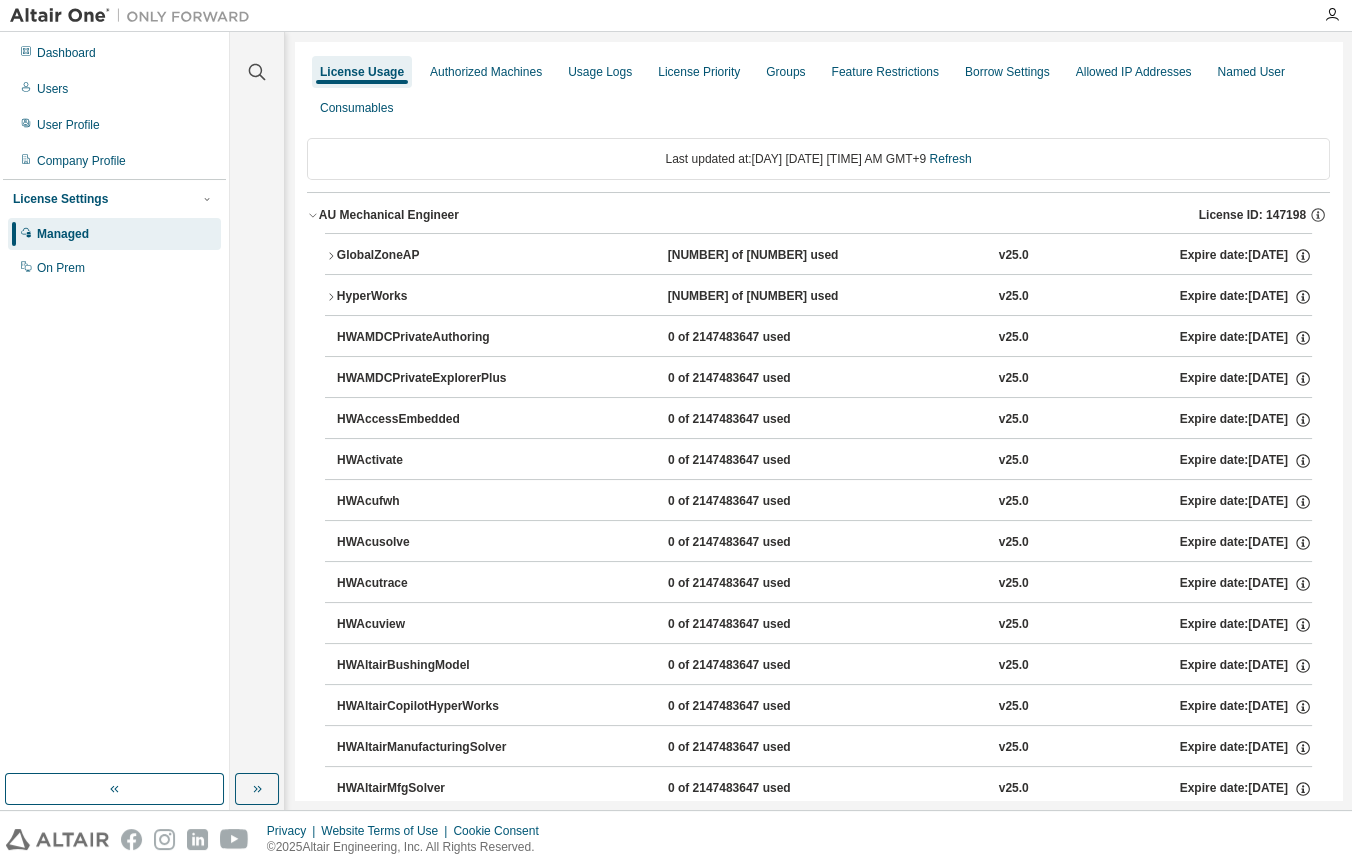 click on "HyperWorks" at bounding box center [427, 297] 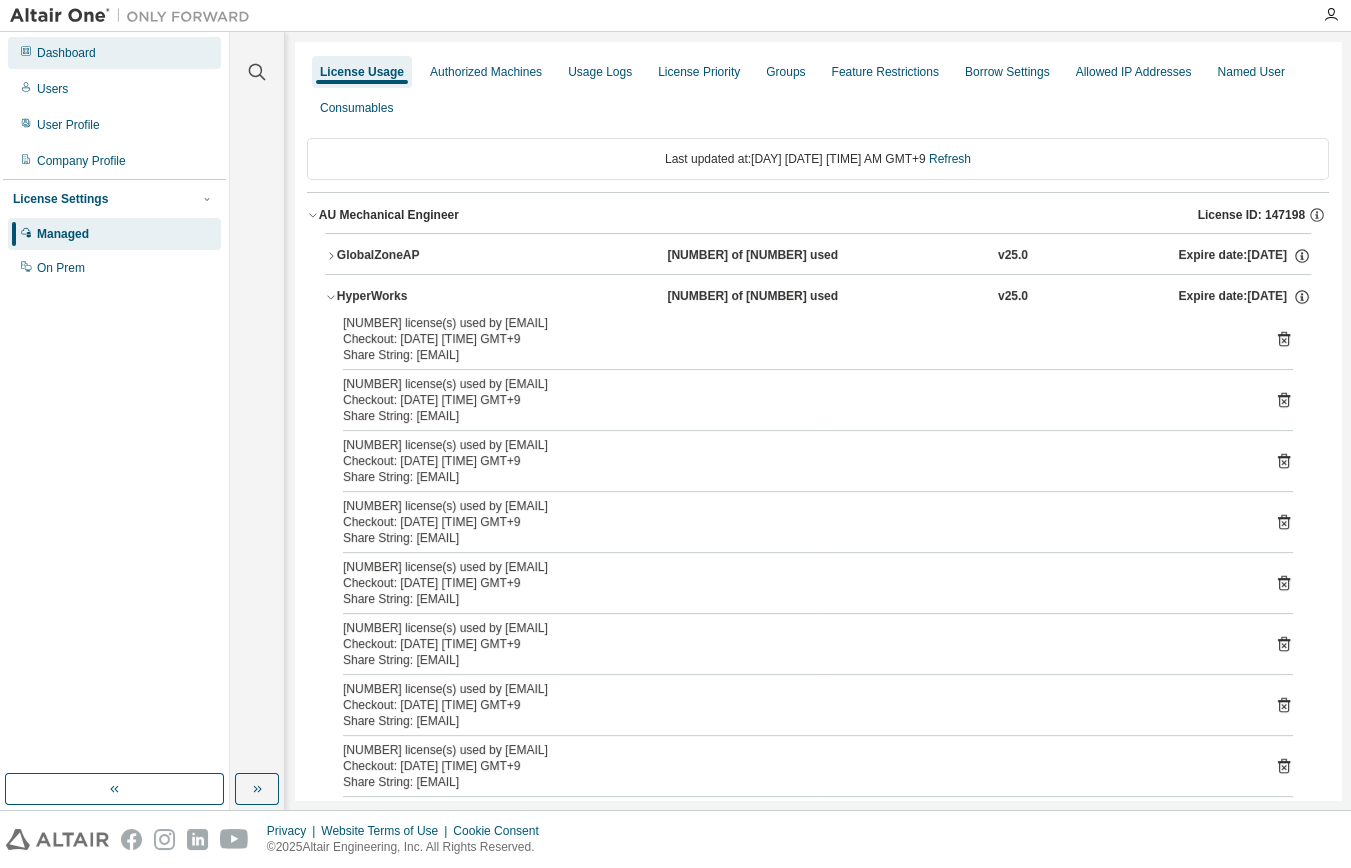 click on "Dashboard" at bounding box center (66, 53) 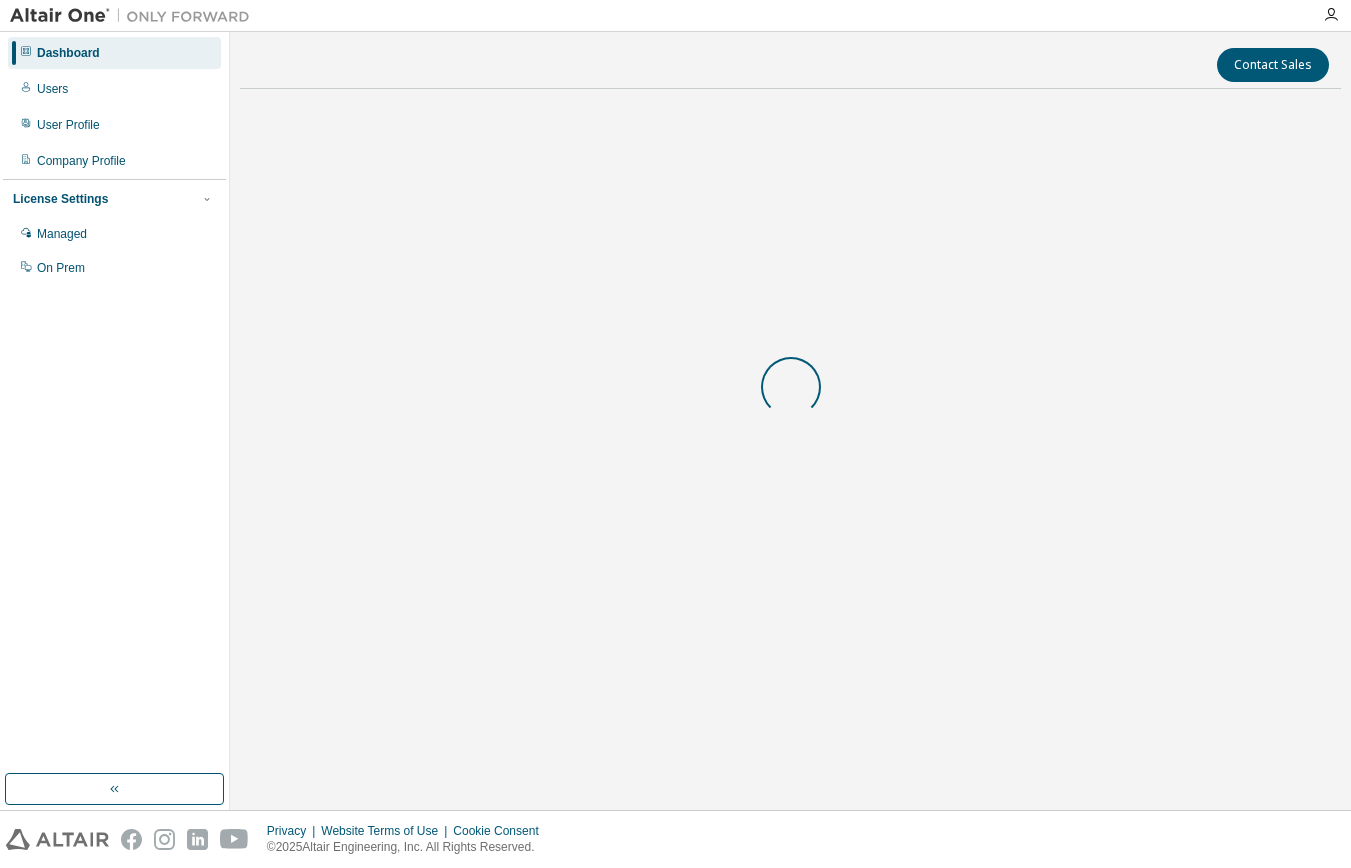 scroll, scrollTop: 0, scrollLeft: 0, axis: both 